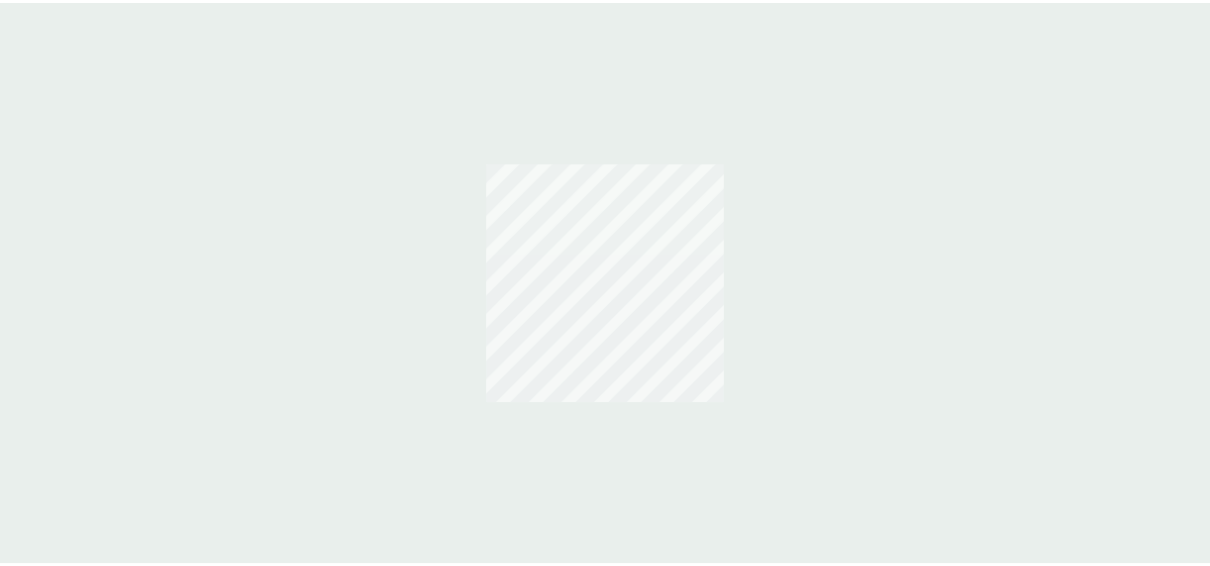 scroll, scrollTop: 0, scrollLeft: 0, axis: both 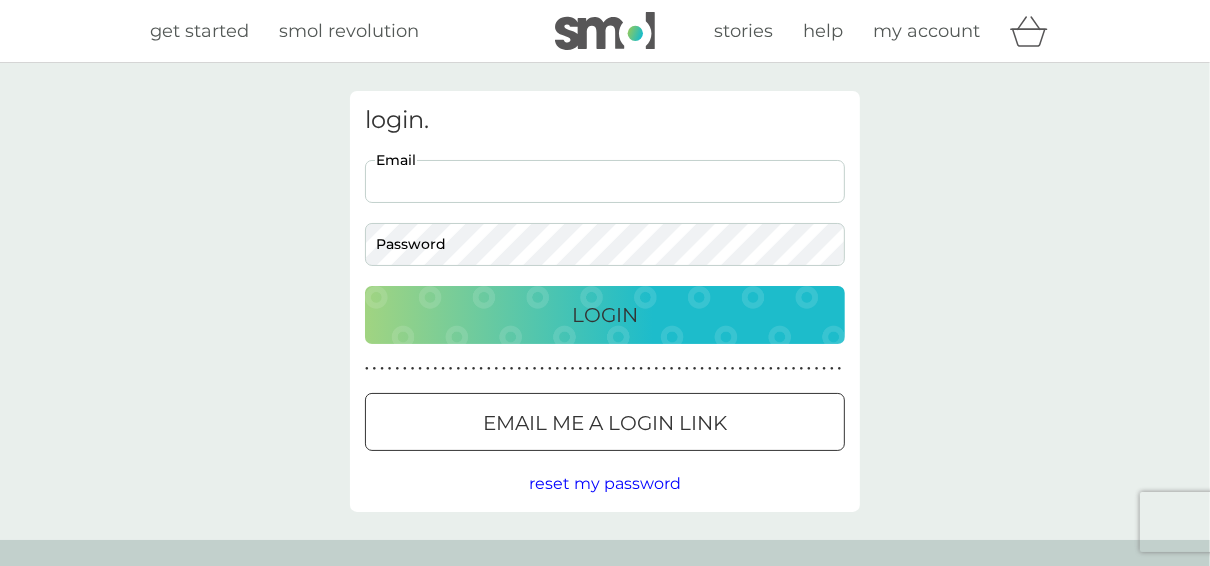 click on "Email" at bounding box center [605, 181] 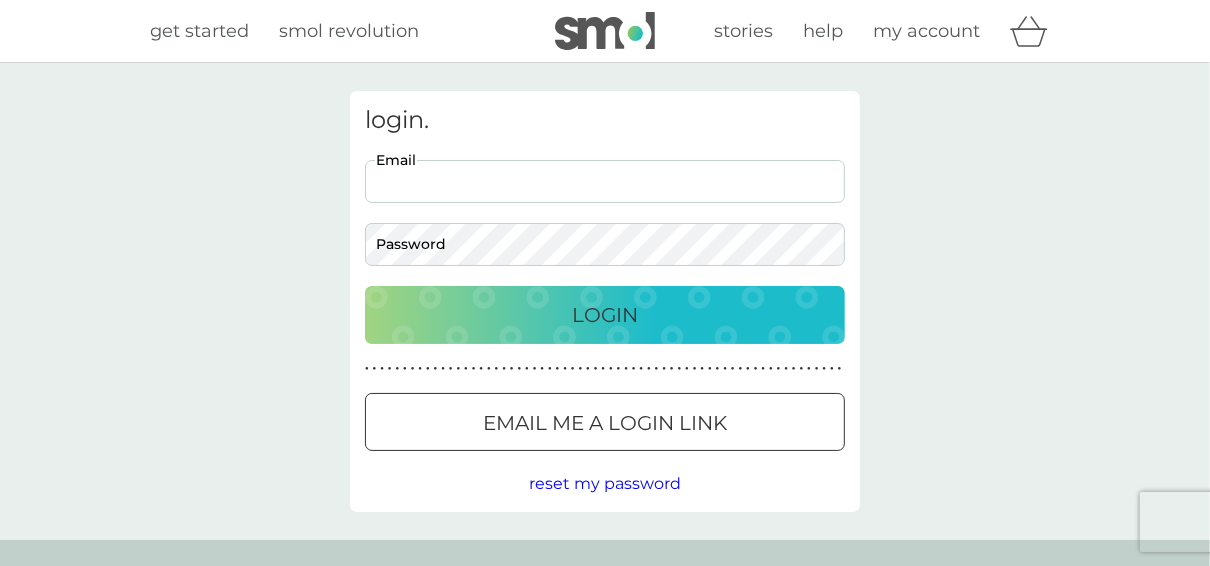 type on "emilystarkie@hotmail.com" 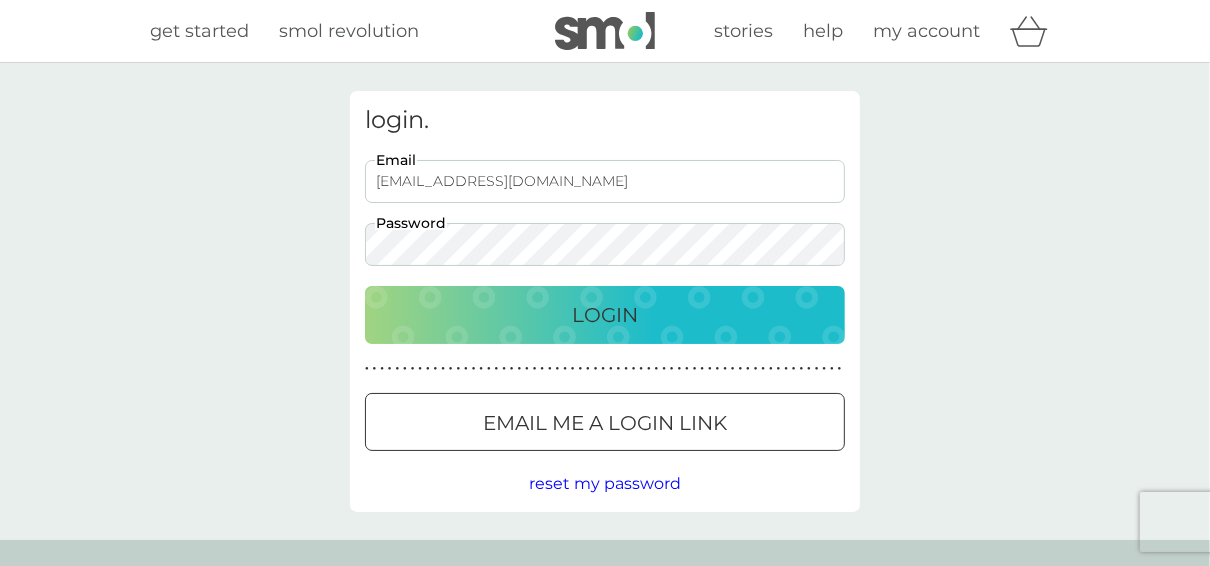 click on "Login" at bounding box center [605, 315] 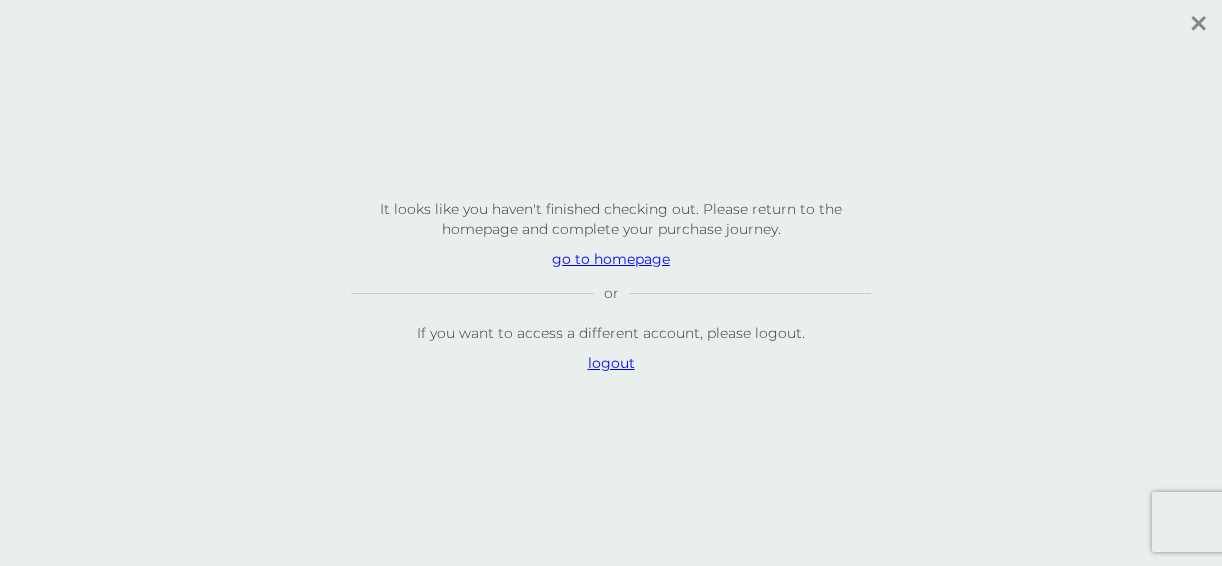 scroll, scrollTop: 0, scrollLeft: 0, axis: both 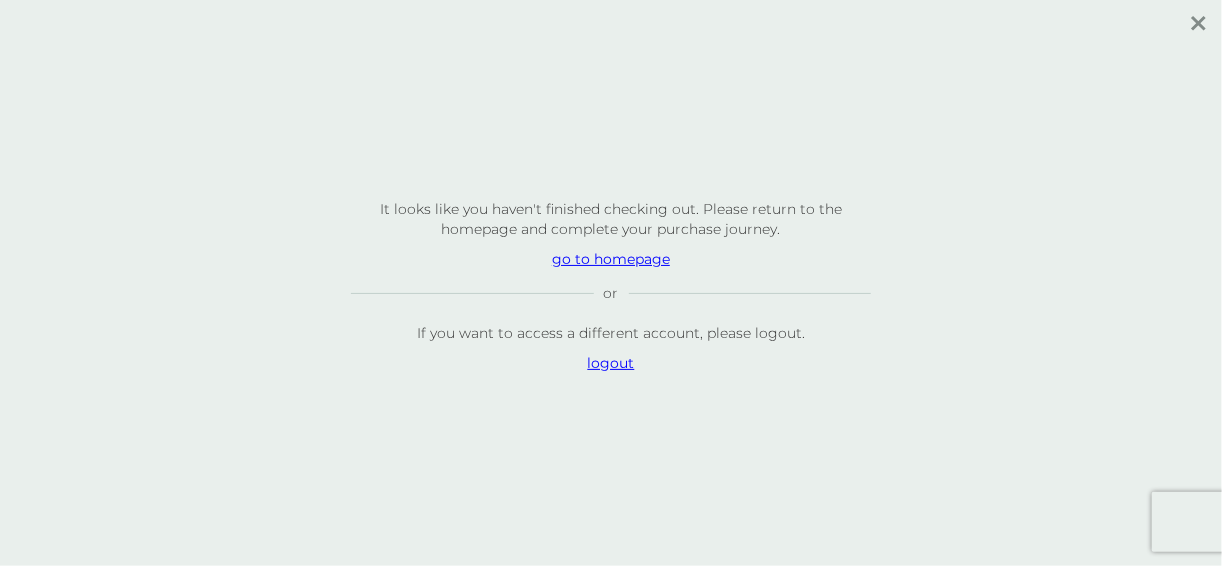 click on "go to homepage" at bounding box center (611, 259) 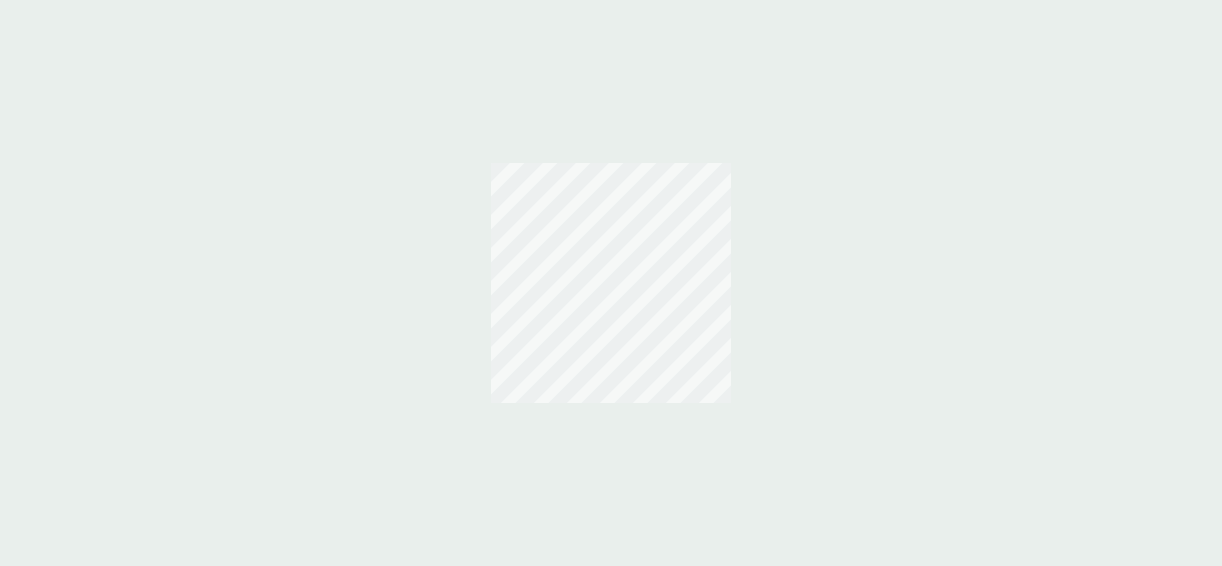 scroll, scrollTop: 0, scrollLeft: 0, axis: both 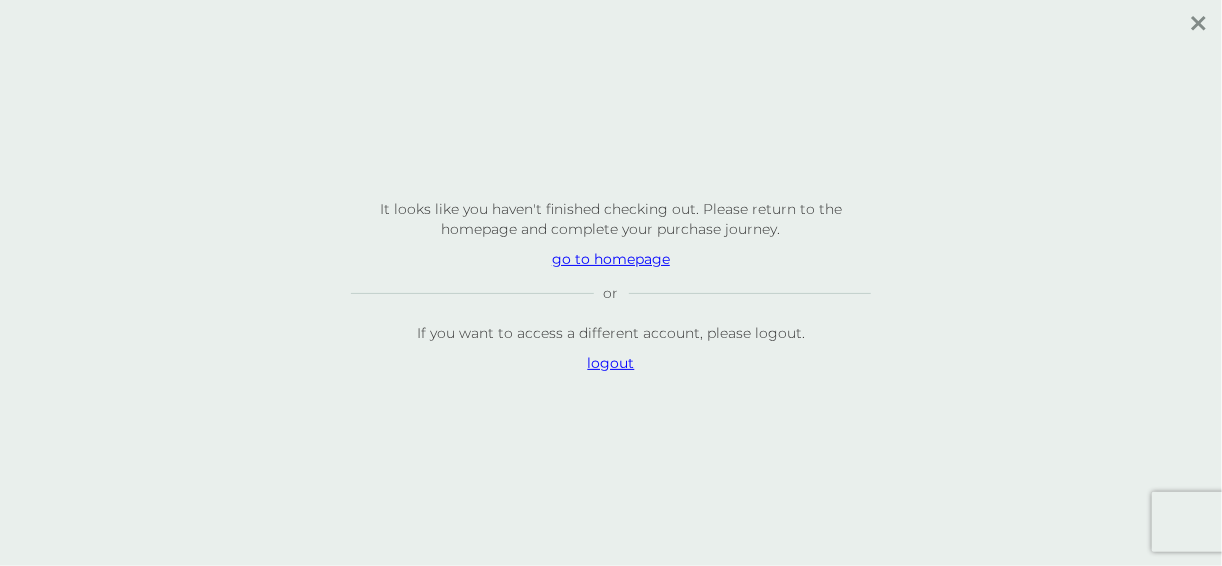 click on "go to homepage" at bounding box center [611, 259] 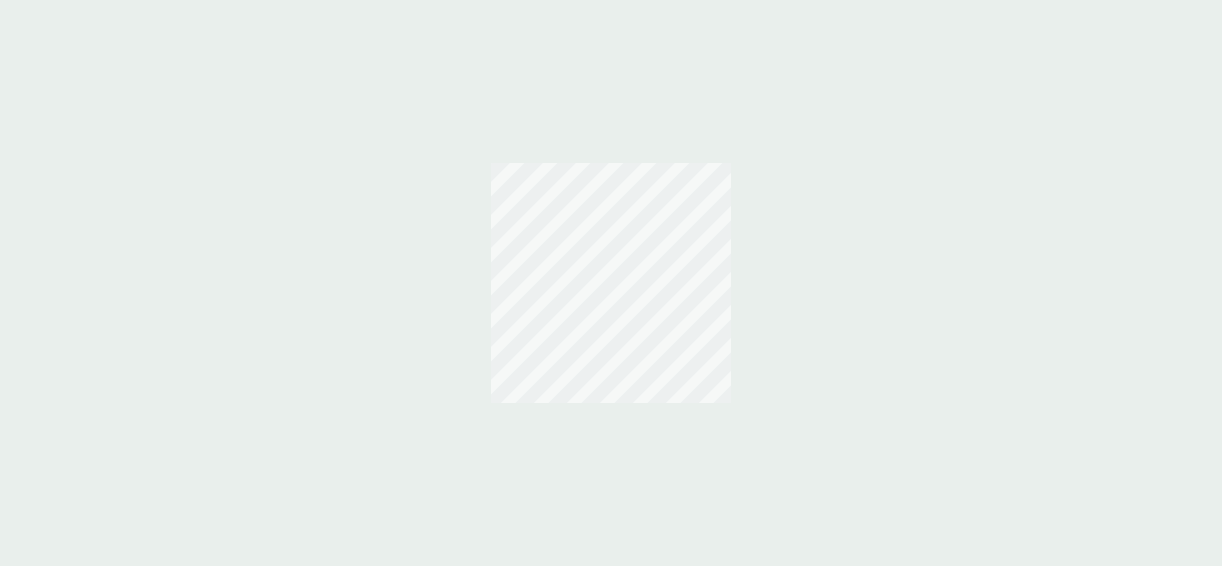 scroll, scrollTop: 0, scrollLeft: 0, axis: both 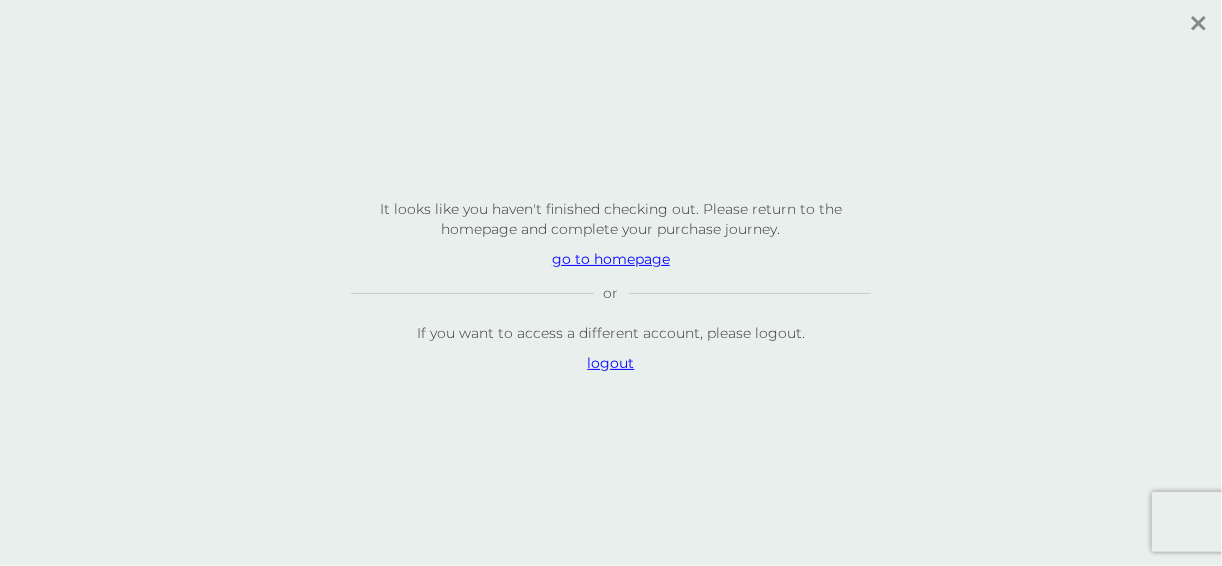 click on "logout" at bounding box center [611, 363] 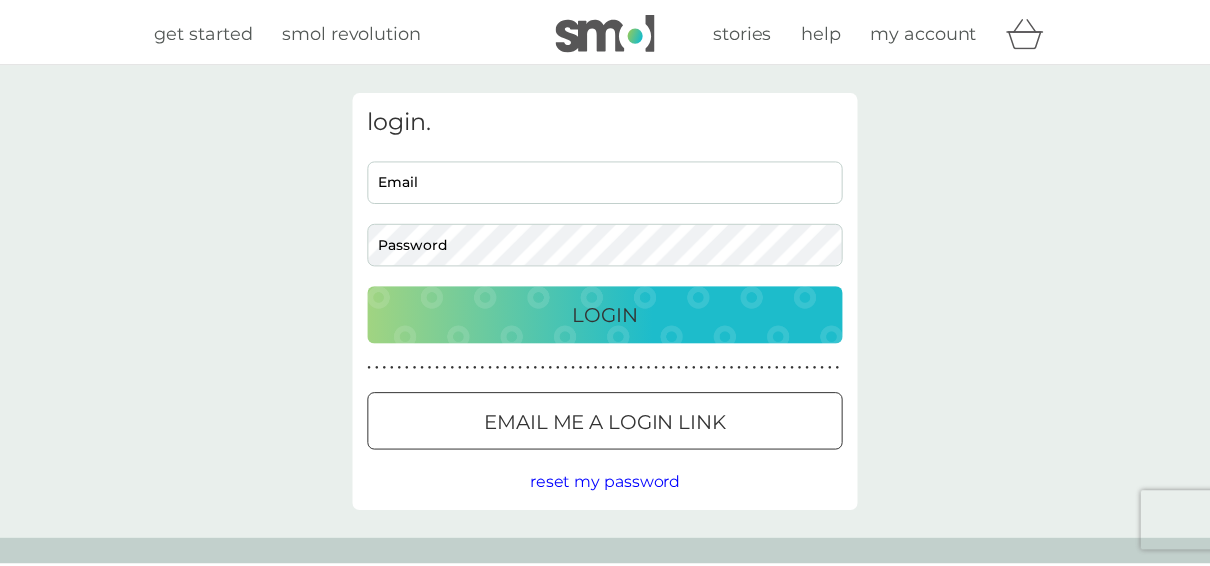 scroll, scrollTop: 0, scrollLeft: 0, axis: both 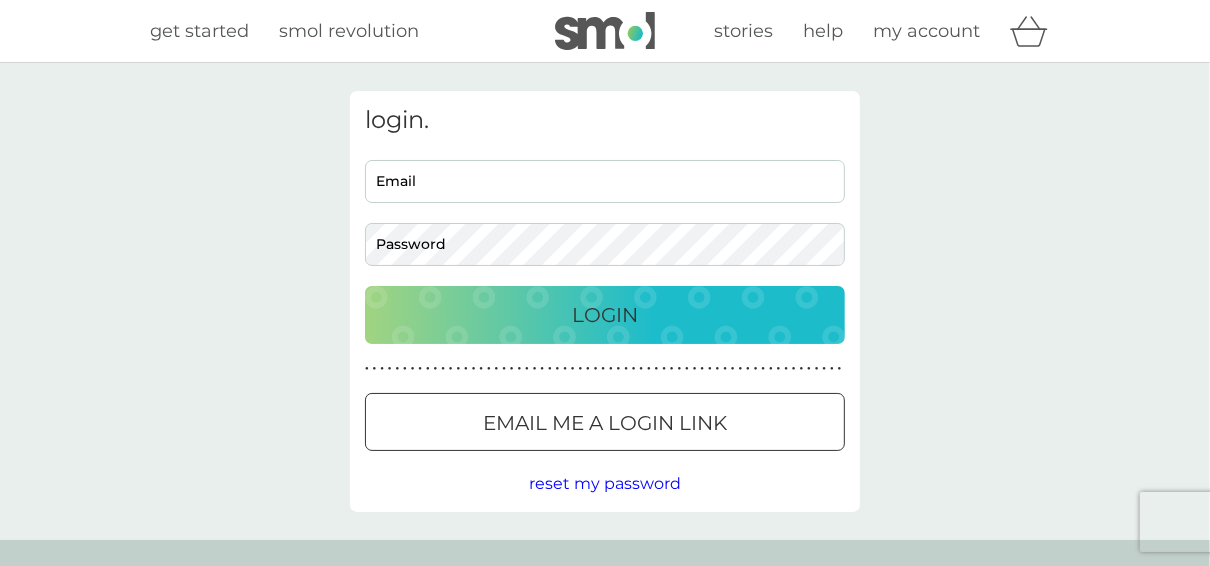 click on "login. Email Password Login ● ● ● ● ● ● ● ● ● ● ● ● ● ● ● ● ● ● ● ● ● ● ● ● ● ● ● ● ● ● ● ● ● ● ● ● ● ● ● ● ● ● ● ● ● ● ● ● ● ● ● ● ● ● ● ● ● ● ● ● ● ● ● ● ● ● ● ● ● ● Email me a login link reset my password" at bounding box center (605, 301) 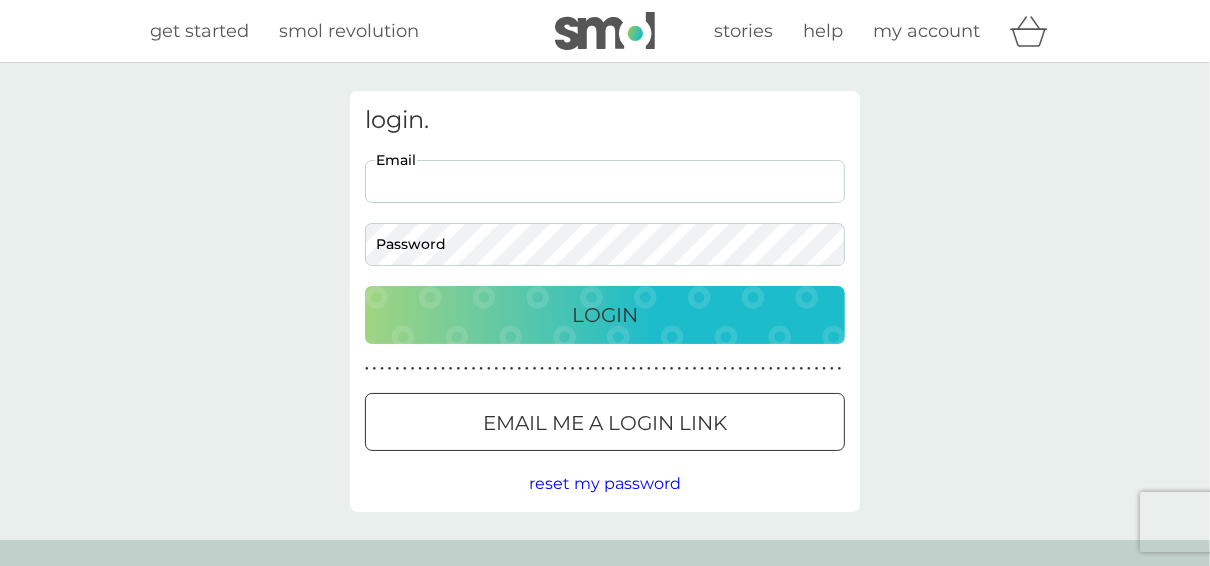 click on "Email" at bounding box center [605, 181] 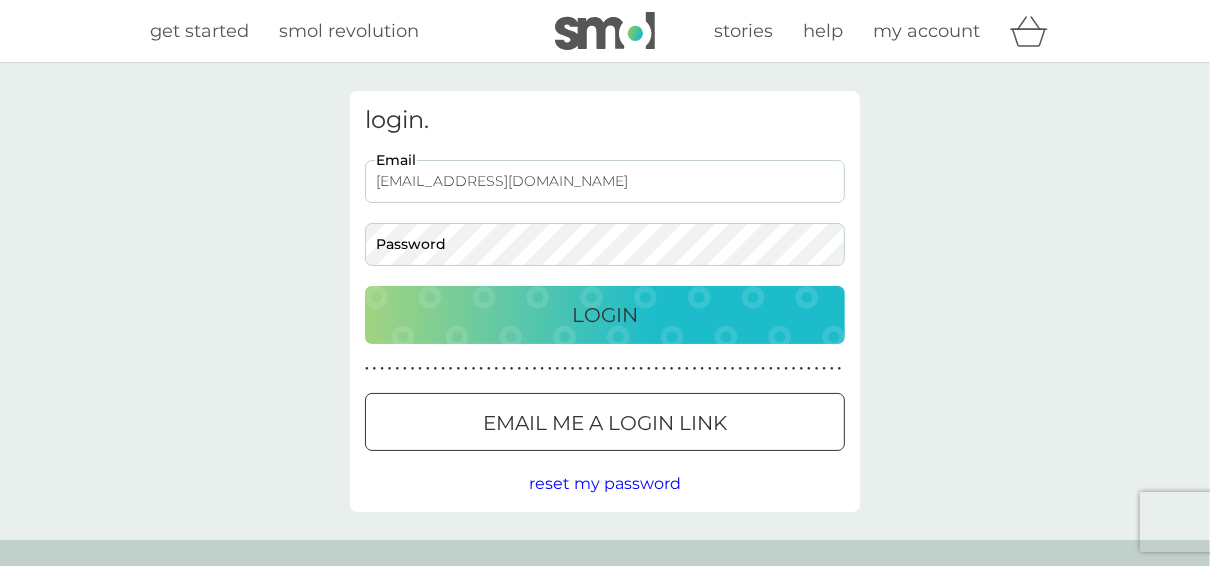 type on "[EMAIL_ADDRESS][DOMAIN_NAME]" 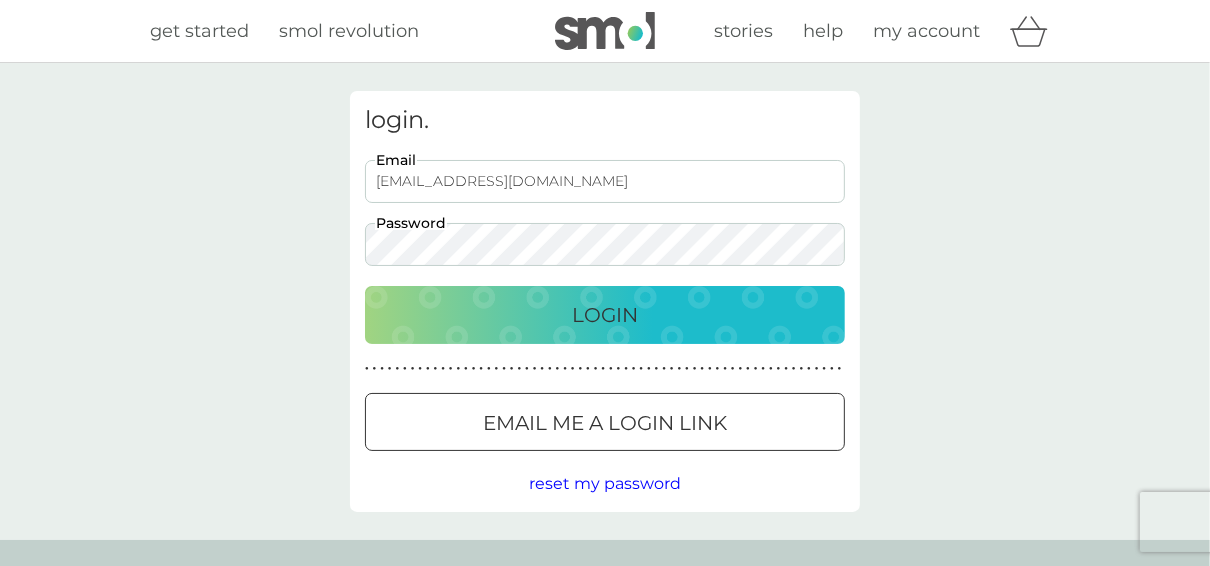 click on "Login" at bounding box center (605, 315) 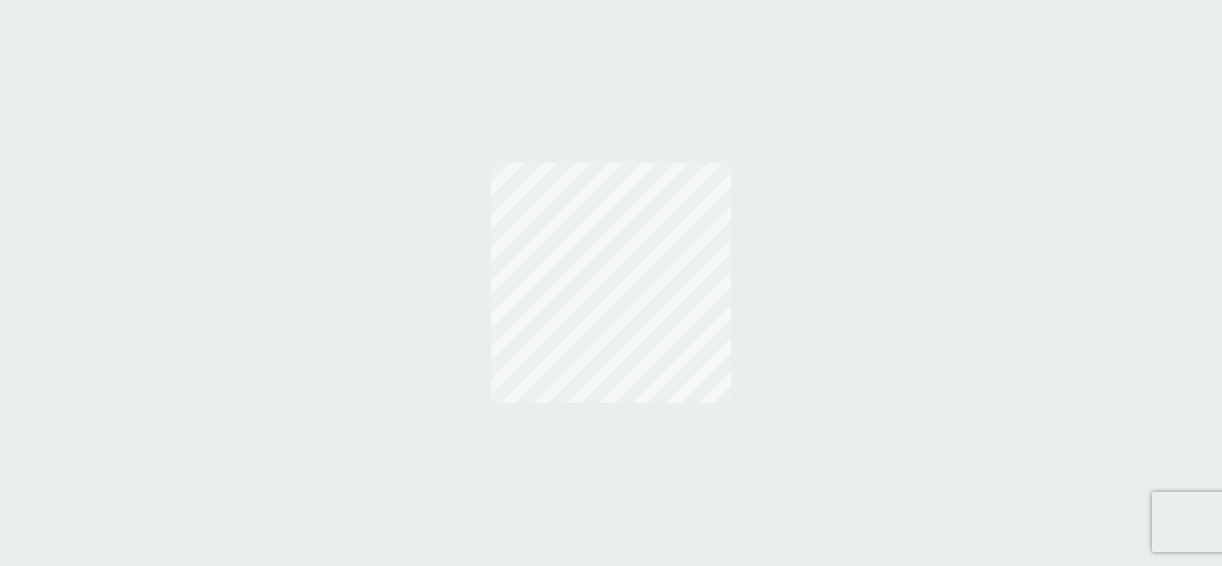 scroll, scrollTop: 0, scrollLeft: 0, axis: both 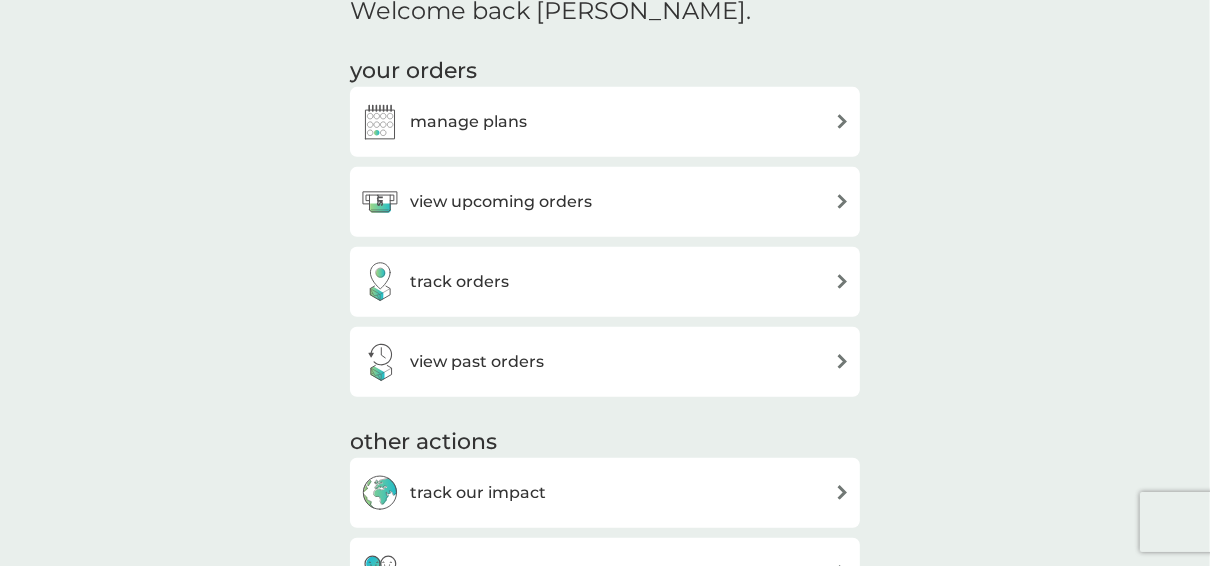 click on "manage plans" at bounding box center [605, 122] 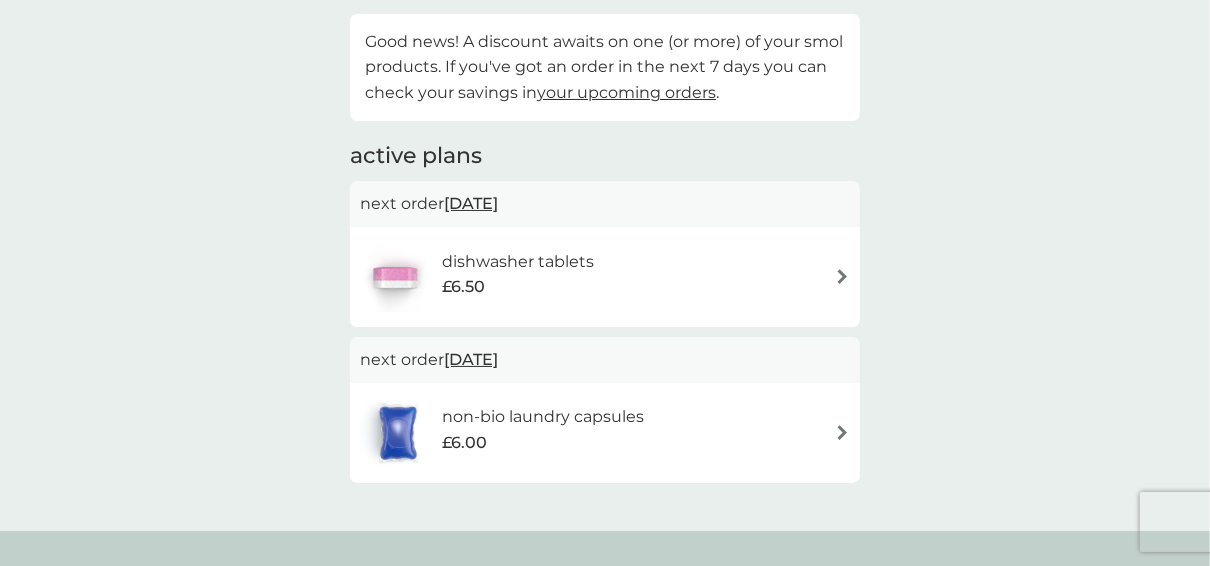 scroll, scrollTop: 0, scrollLeft: 0, axis: both 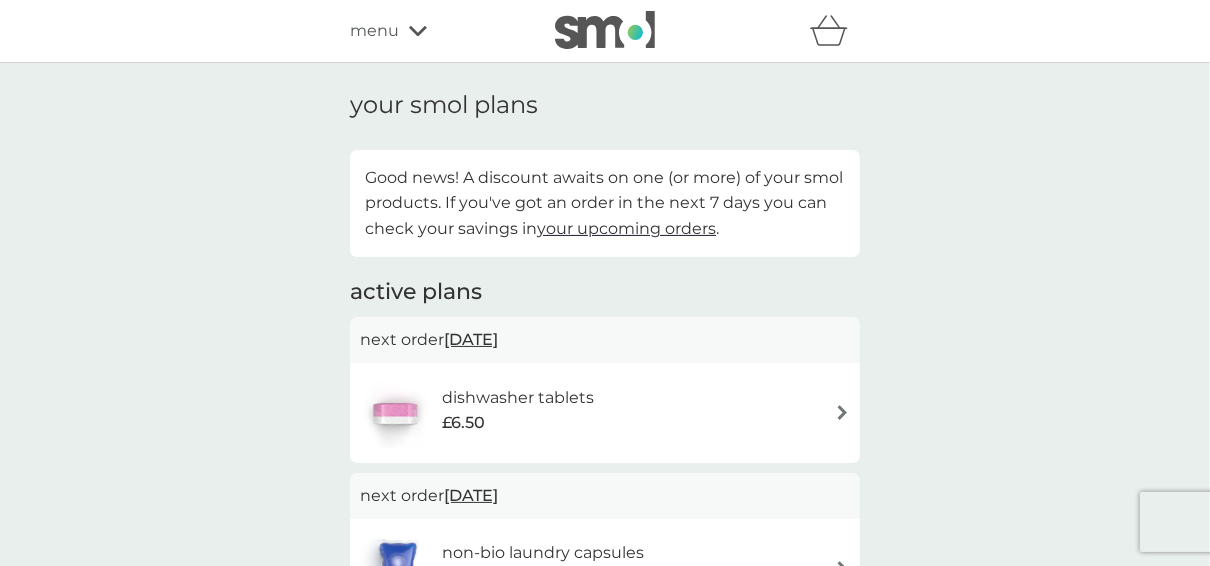 click on "your upcoming orders" at bounding box center (626, 228) 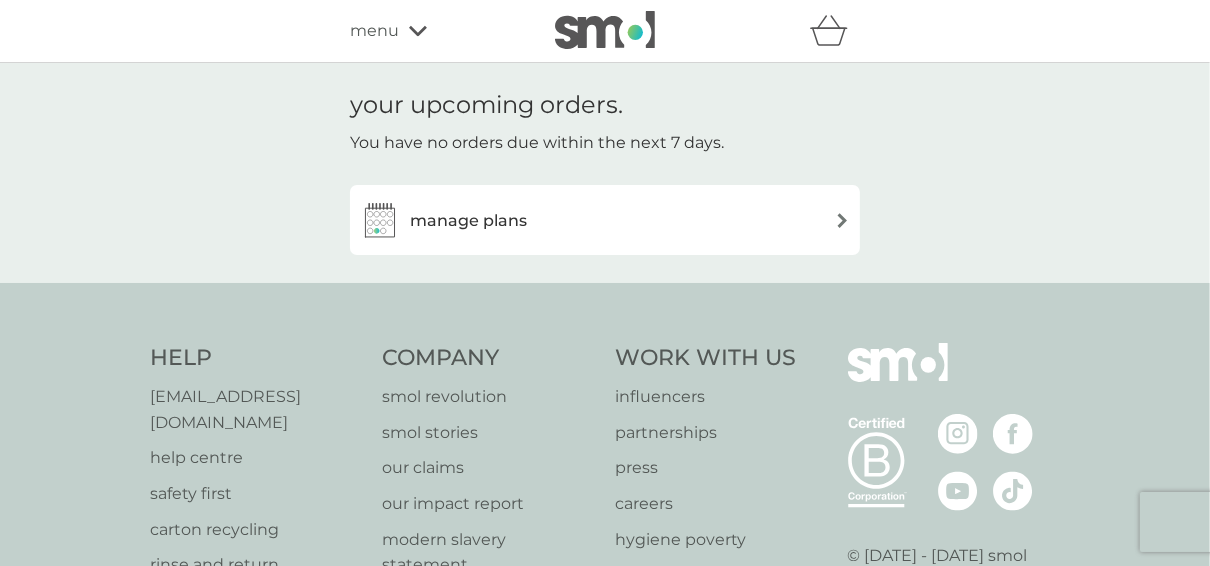 click on "manage plans" at bounding box center [605, 220] 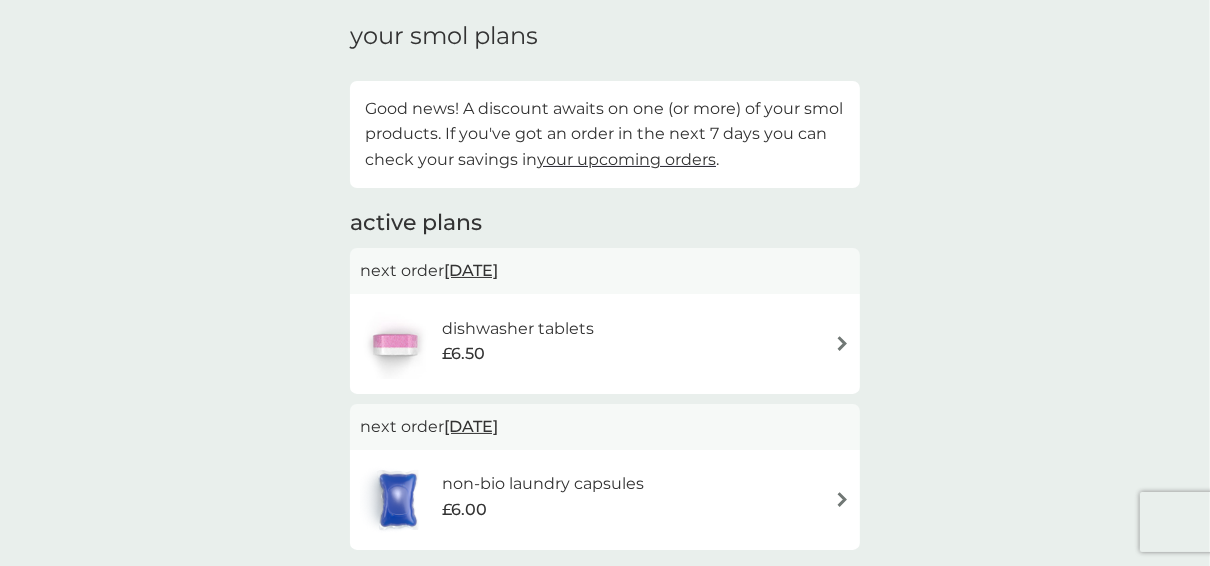 scroll, scrollTop: 0, scrollLeft: 0, axis: both 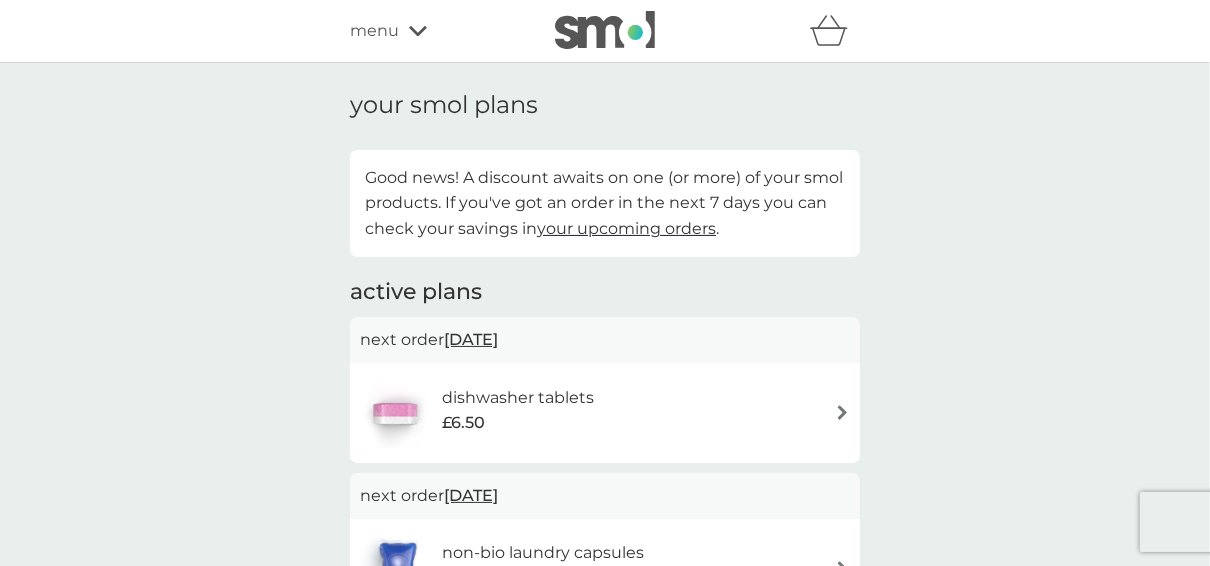 click at bounding box center [605, 30] 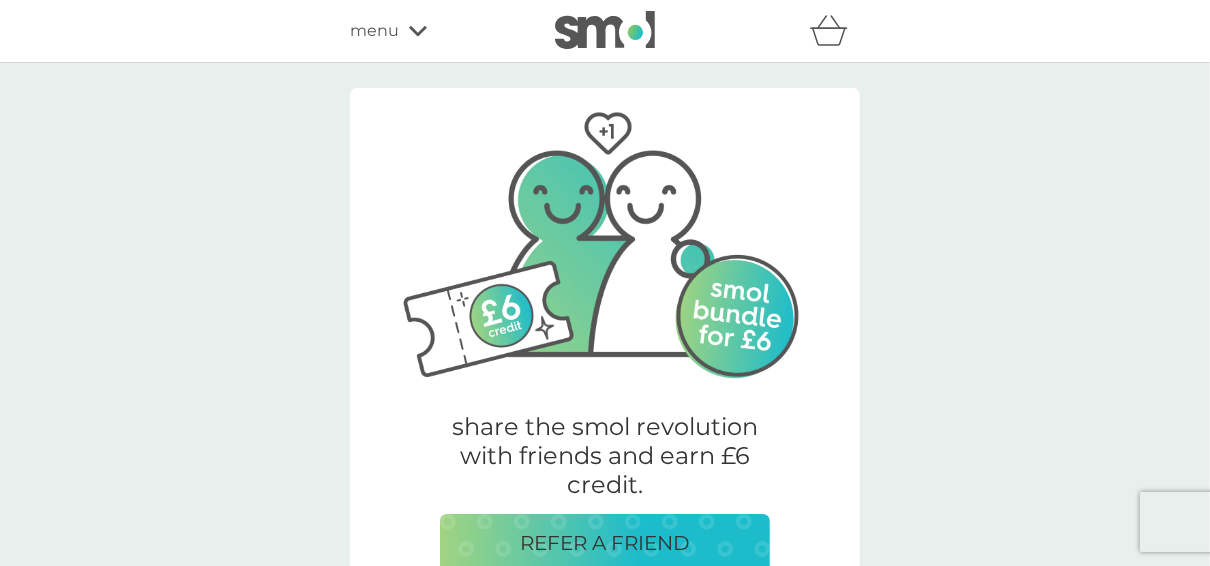 click on "share the smol revolution with friends and earn £6 credit. REFER A FRIEND Welcome back [PERSON_NAME]. your orders manage plans view upcoming orders track orders view past orders other actions track our impact refer a friend & you BOTH save shop smol products manage account would you also like ... bio laundry capsules £2.00 plan product fragrance-free laundry capsules £2.00 plan product floor cleaner £2.00 plan product multi purpose spray £2.00 plan product foaming bathroom spray £2.00 plan product fabric conditioner £5.75 £3.00 plan product dishbrush £10.00 plan product donate a wash £0.30 plan add on dishwasher storage caddy £8.50 bio laundry liquid £6.25 £3.00 plan product hand soap £8.50 plan product body bars £8.50 plan product toothbrushes £7.50 plan product washing up liquid £2.00 plan product stain gel £6.25 £3.00 plan product cloths £10.50 plan product sponges £6.25 plan product foaming handwash £3.00 plan product non-bio laundry storage caddy £8.50 non-bio laundry liquid £6.25 £3.00" at bounding box center (605, 2301) 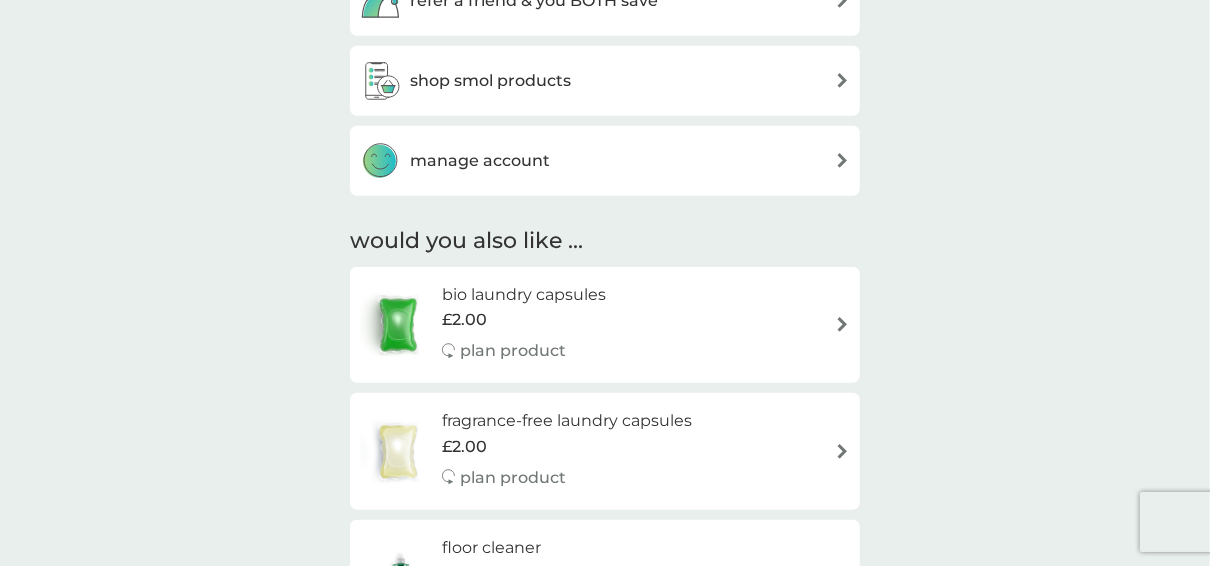 scroll, scrollTop: 1216, scrollLeft: 0, axis: vertical 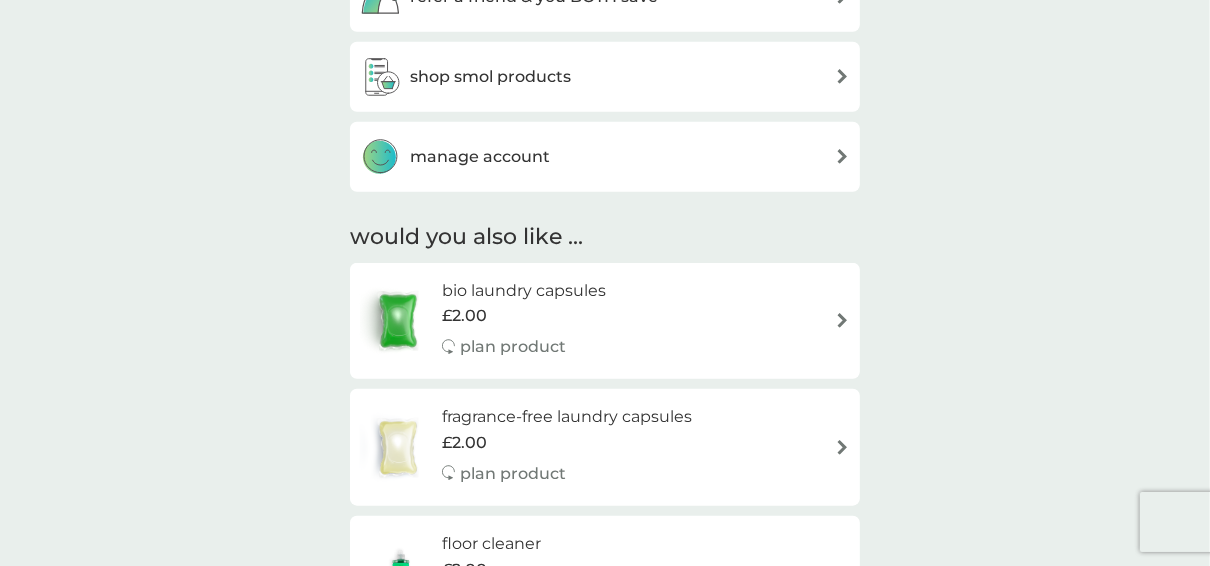 click on "share the smol revolution with friends and earn £6 credit. REFER A FRIEND Welcome back [PERSON_NAME]. your orders manage plans view upcoming orders track orders view past orders other actions track our impact refer a friend & you BOTH save shop smol products manage account would you also like ... bio laundry capsules £2.00 plan product fragrance-free laundry capsules £2.00 plan product floor cleaner £2.00 plan product multi purpose spray £2.00 plan product foaming bathroom spray £2.00 plan product fabric conditioner £5.75 £3.00 plan product dishbrush £10.00 plan product donate a wash £0.30 plan add on dishwasher storage caddy £8.50 bio laundry liquid £6.25 £3.00 plan product hand soap £8.50 plan product body bars £8.50 plan product toothbrushes £7.50 plan product washing up liquid £2.00 plan product stain gel £6.25 £3.00 plan product cloths £10.50 plan product sponges £6.25 plan product foaming handwash £3.00 plan product non-bio laundry storage caddy £8.50 non-bio laundry liquid £6.25 £3.00" at bounding box center (605, 1084) 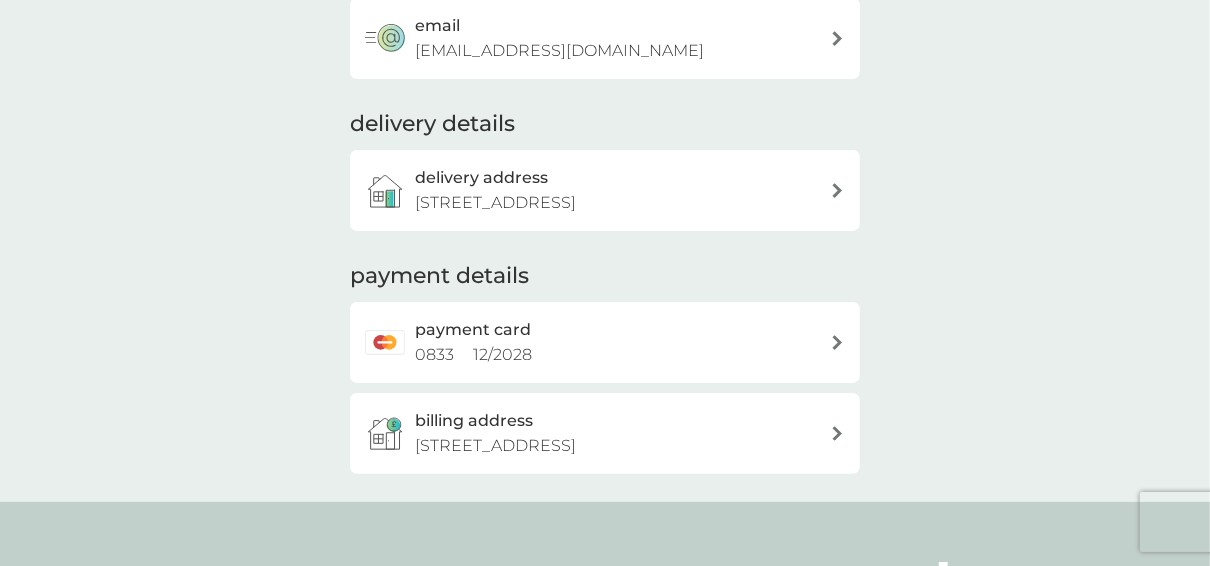 scroll, scrollTop: 3, scrollLeft: 0, axis: vertical 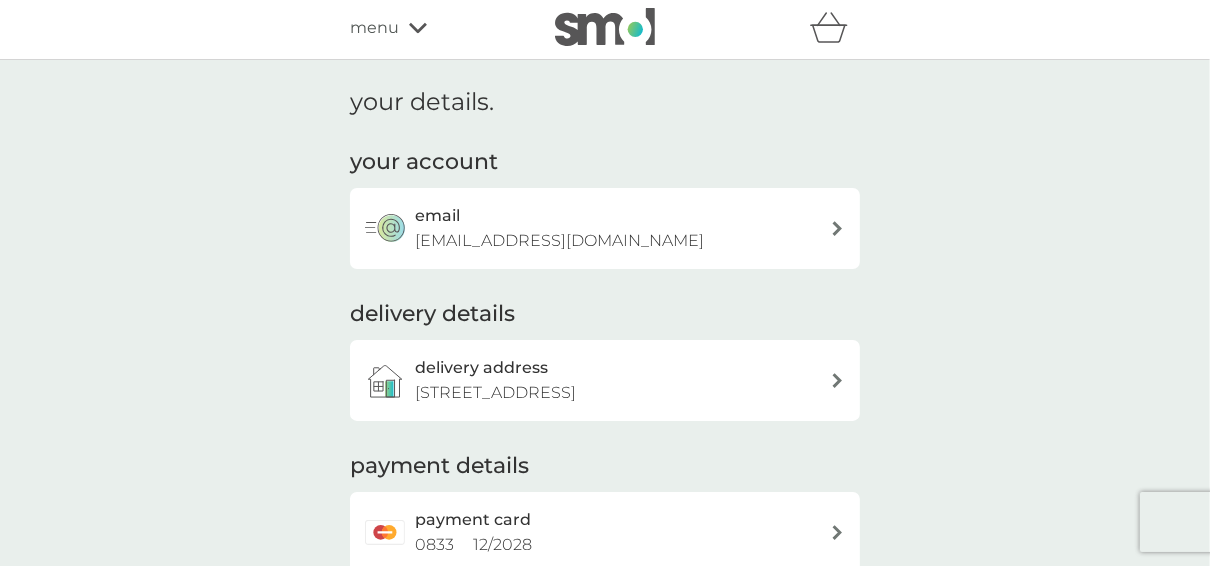 click at bounding box center (837, 228) 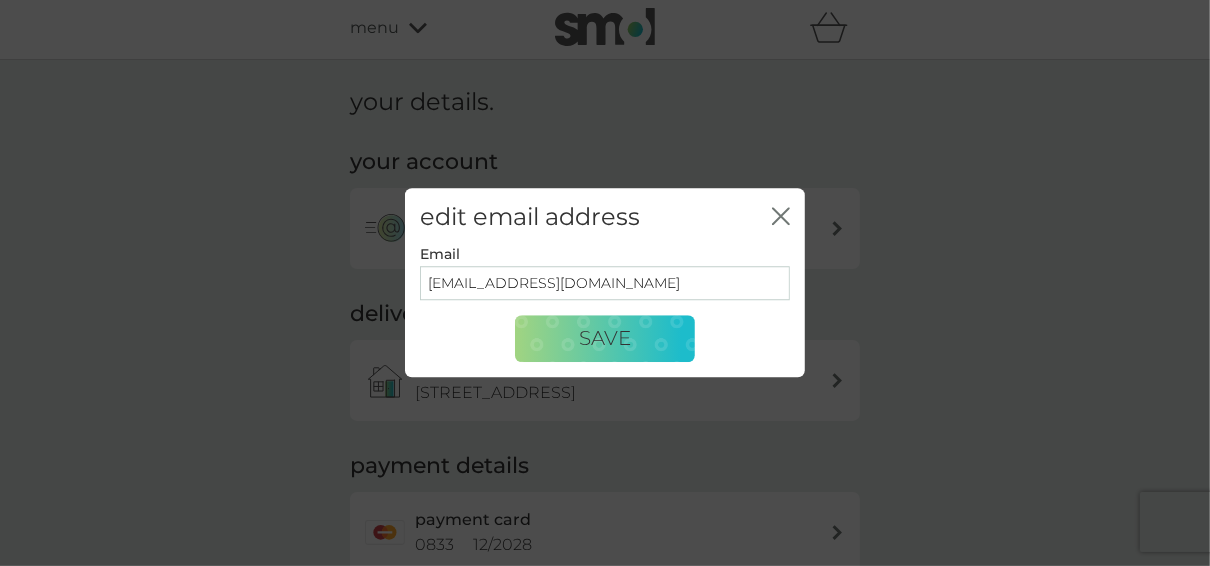 click 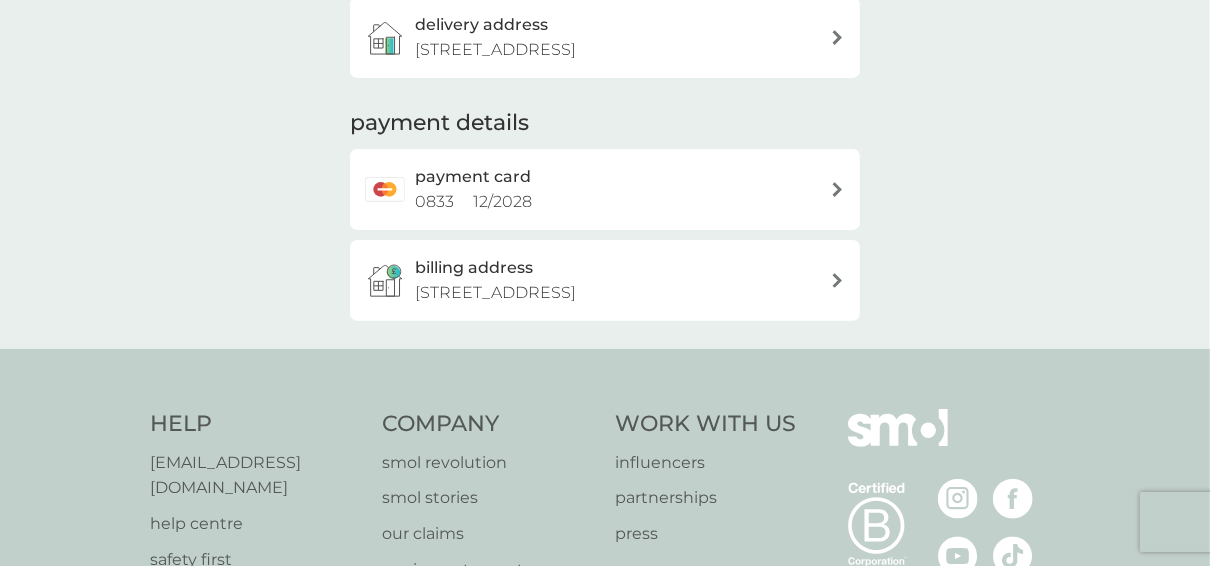 scroll, scrollTop: 355, scrollLeft: 0, axis: vertical 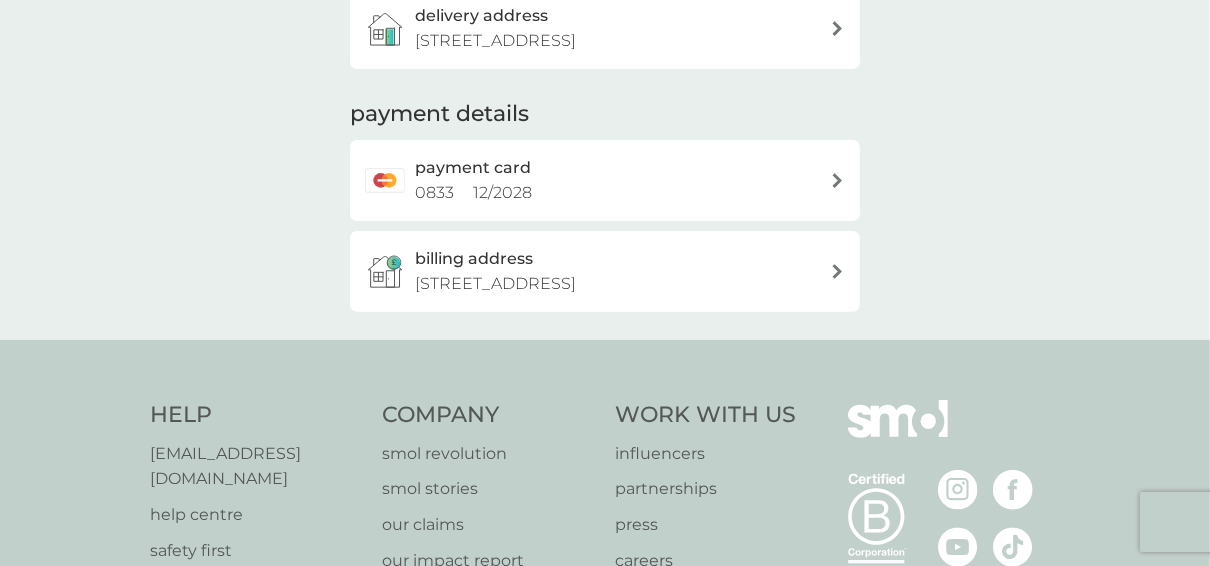 click on "[STREET_ADDRESS]" at bounding box center (495, 284) 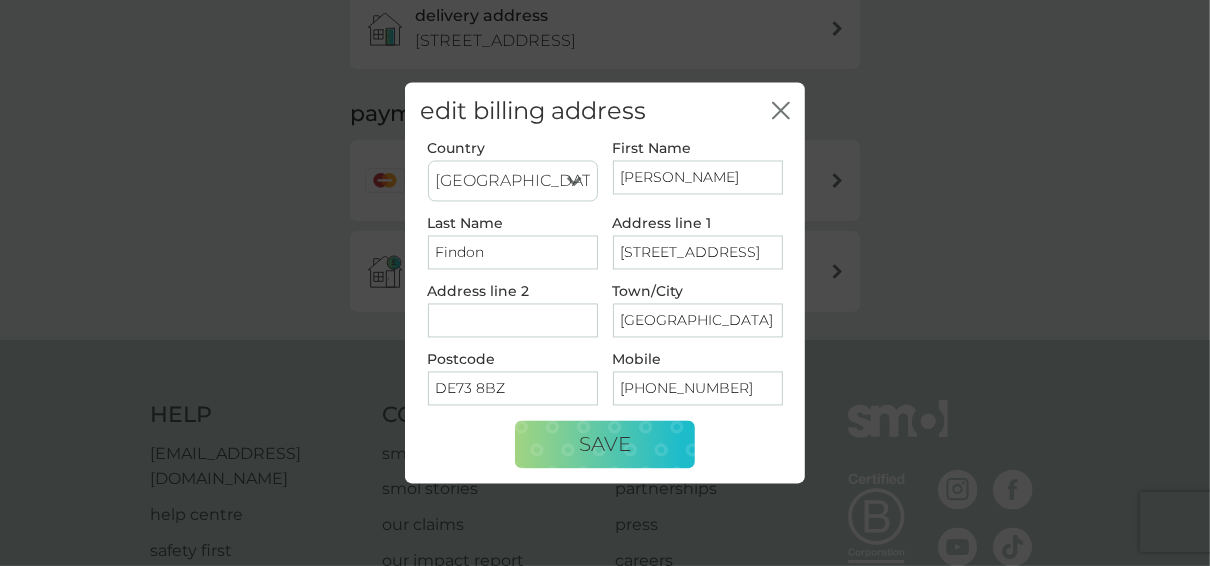 click on "edit billing address close Country [GEOGRAPHIC_DATA] [GEOGRAPHIC_DATA] [GEOGRAPHIC_DATA] [GEOGRAPHIC_DATA] [GEOGRAPHIC_DATA] [GEOGRAPHIC_DATA] [GEOGRAPHIC_DATA] [GEOGRAPHIC_DATA] [GEOGRAPHIC_DATA] [GEOGRAPHIC_DATA] [GEOGRAPHIC_DATA] First Name [PERSON_NAME] Last Name Findon Address line 1 [GEOGRAPHIC_DATA] line [GEOGRAPHIC_DATA] [GEOGRAPHIC_DATA] Postcode DE73 8BZ Mobile [PHONE_NUMBER] Save" at bounding box center [605, 283] 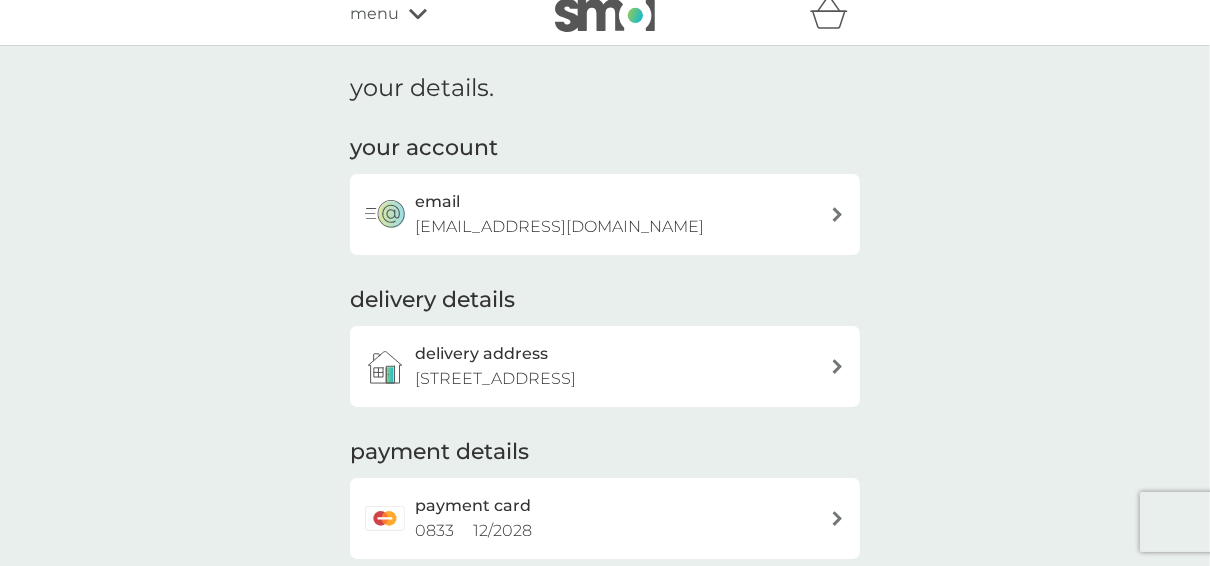 scroll, scrollTop: 0, scrollLeft: 0, axis: both 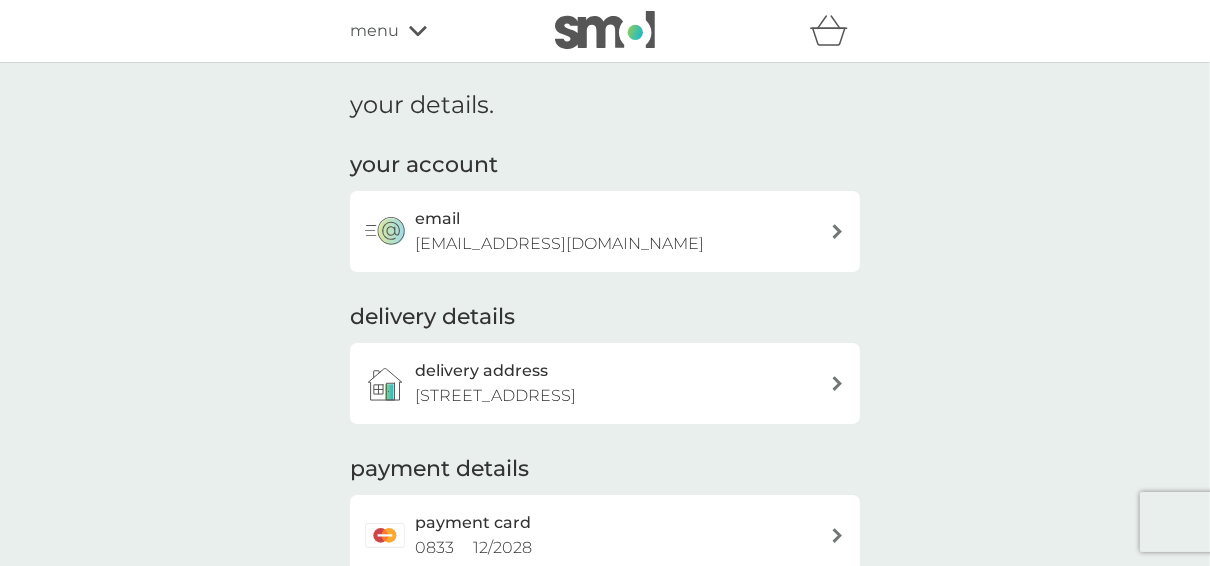 click at bounding box center [605, 30] 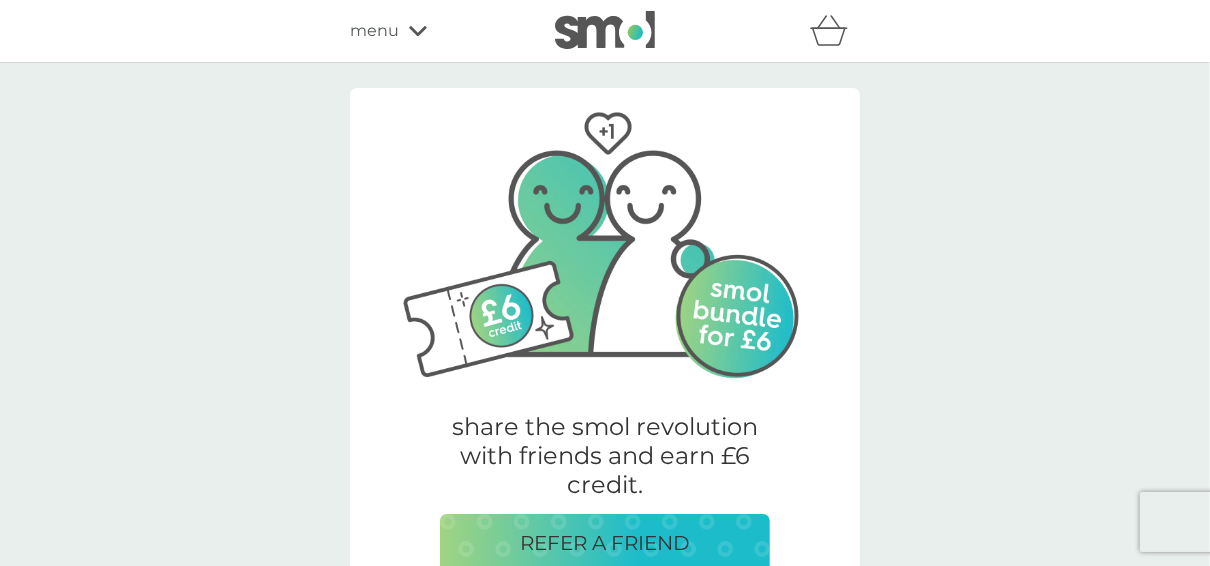 click on "menu" at bounding box center [374, 31] 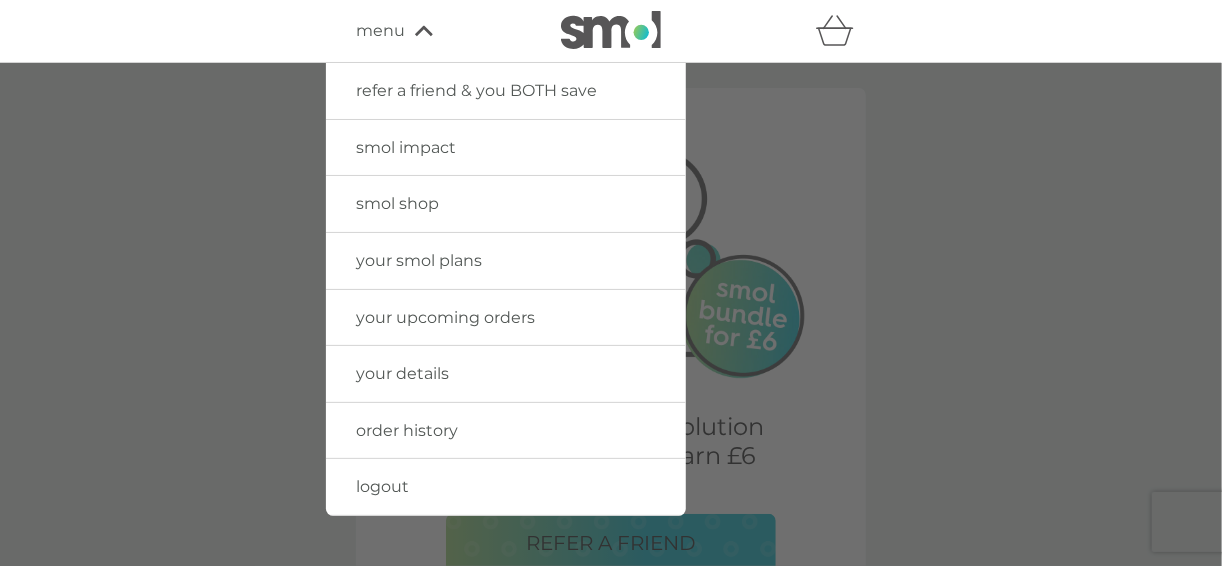 click on "your smol plans" at bounding box center [419, 260] 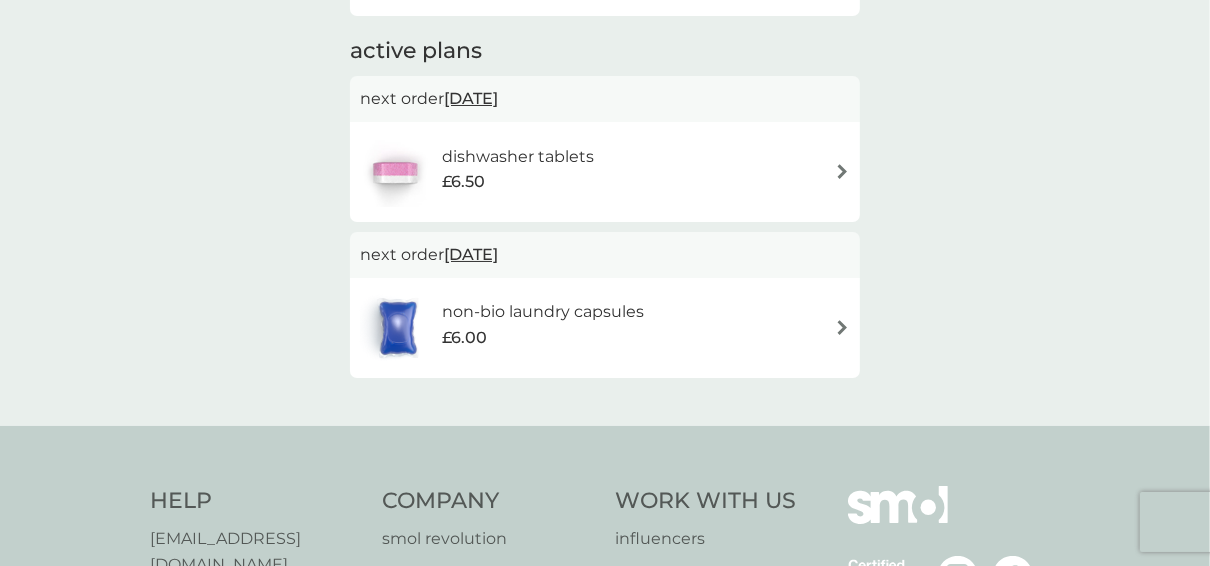 scroll, scrollTop: 53, scrollLeft: 0, axis: vertical 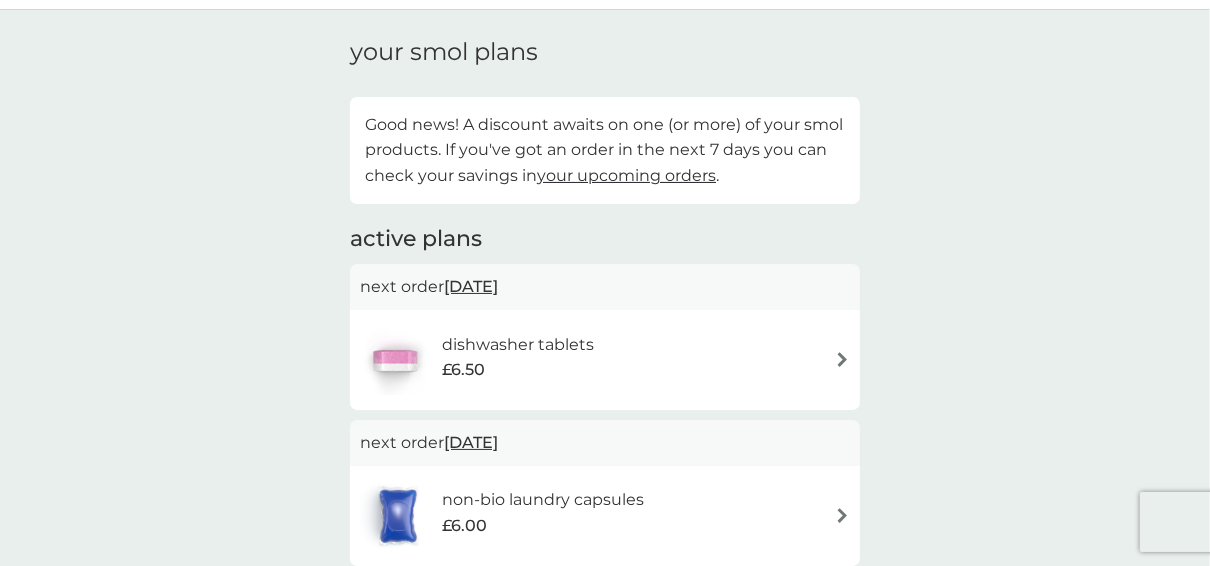 click on "[DATE]" at bounding box center (471, 286) 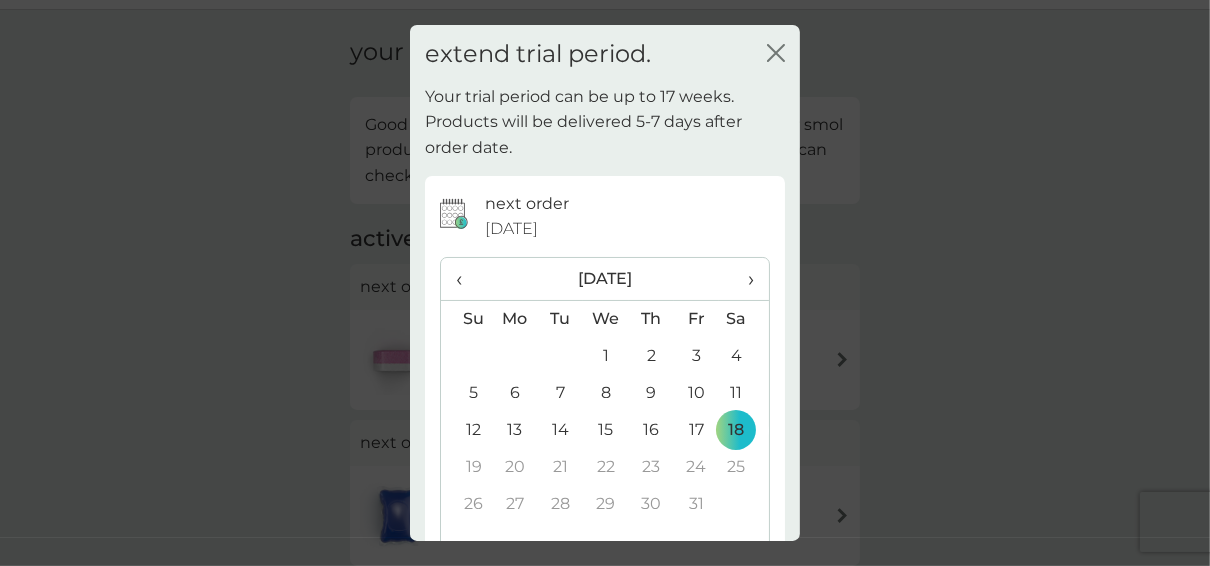 scroll, scrollTop: 126, scrollLeft: 0, axis: vertical 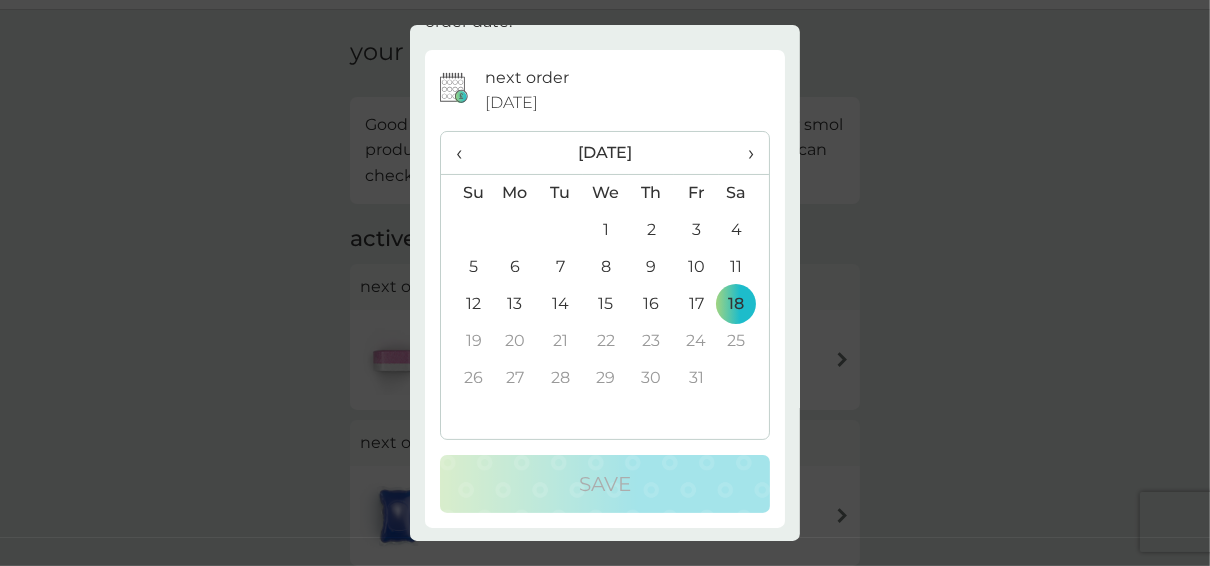 click on "extend trial period. close Your trial period can be up to 17 weeks. Products will be delivered 5-7 days after order date. next order [DATE] ‹ [DATE] › Su Mo Tu We Th Fr Sa 28 29 30 1 2 3 4 5 6 7 8 9 10 11 12 13 14 15 16 17 18 19 20 21 22 23 24 25 26 27 28 29 30 31 1 2 3 4 5 6 7 8 Save" at bounding box center [605, 283] 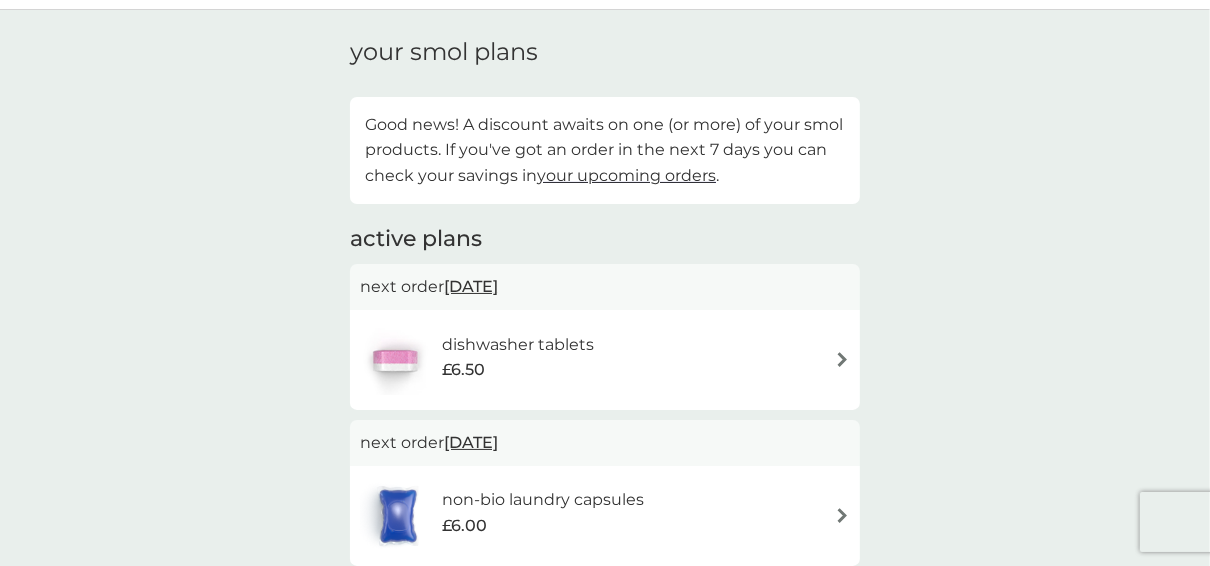 scroll, scrollTop: 0, scrollLeft: 0, axis: both 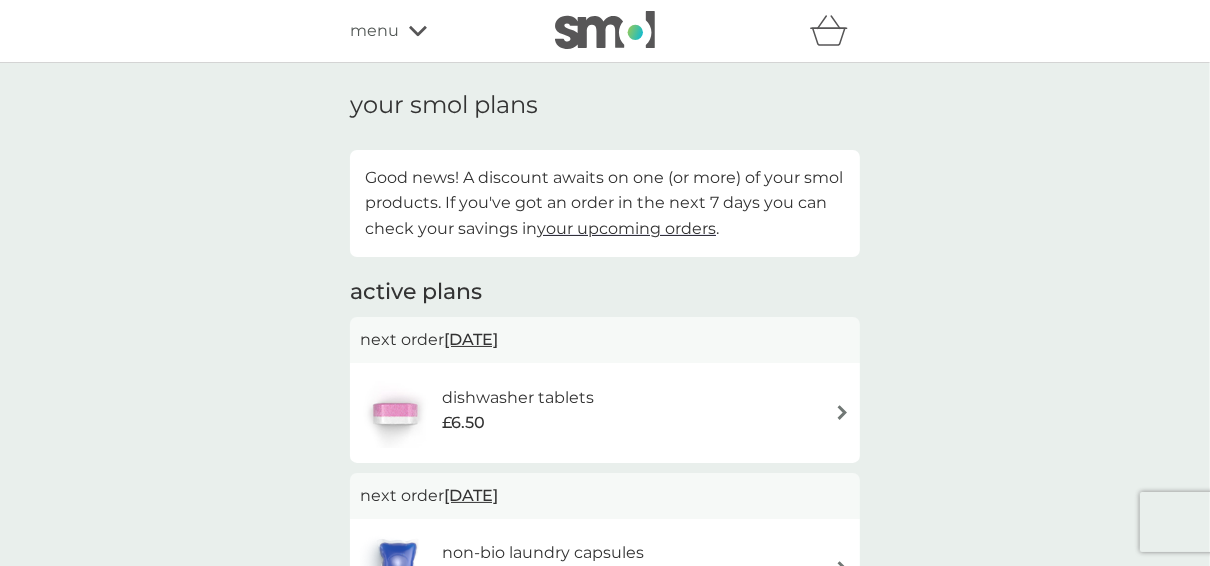 click on "menu" at bounding box center (374, 31) 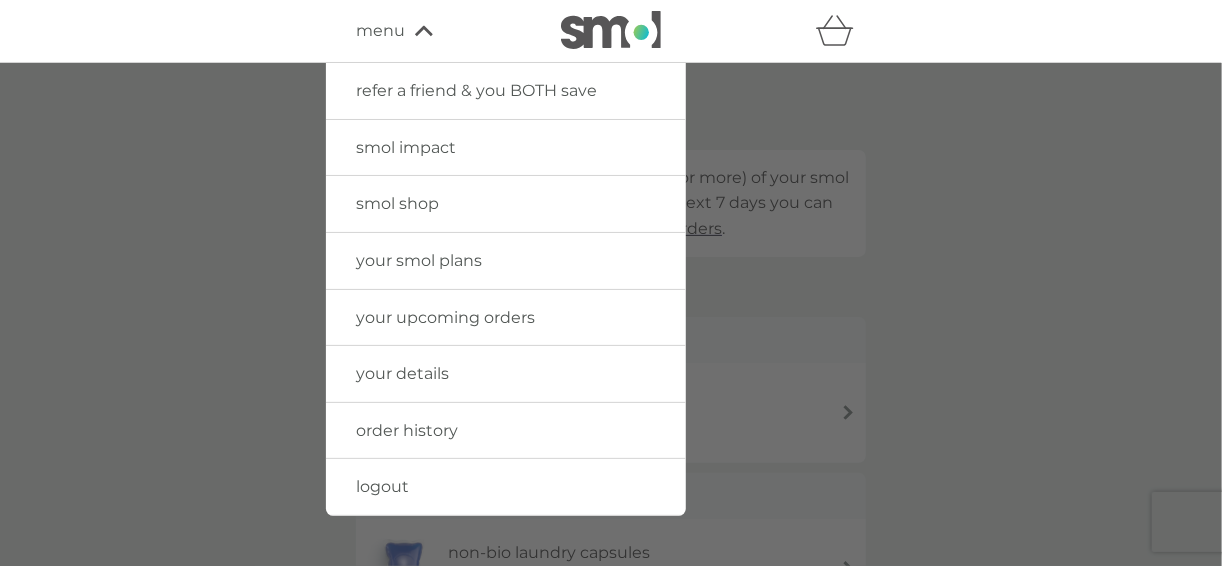 click on "your smol plans" at bounding box center (419, 260) 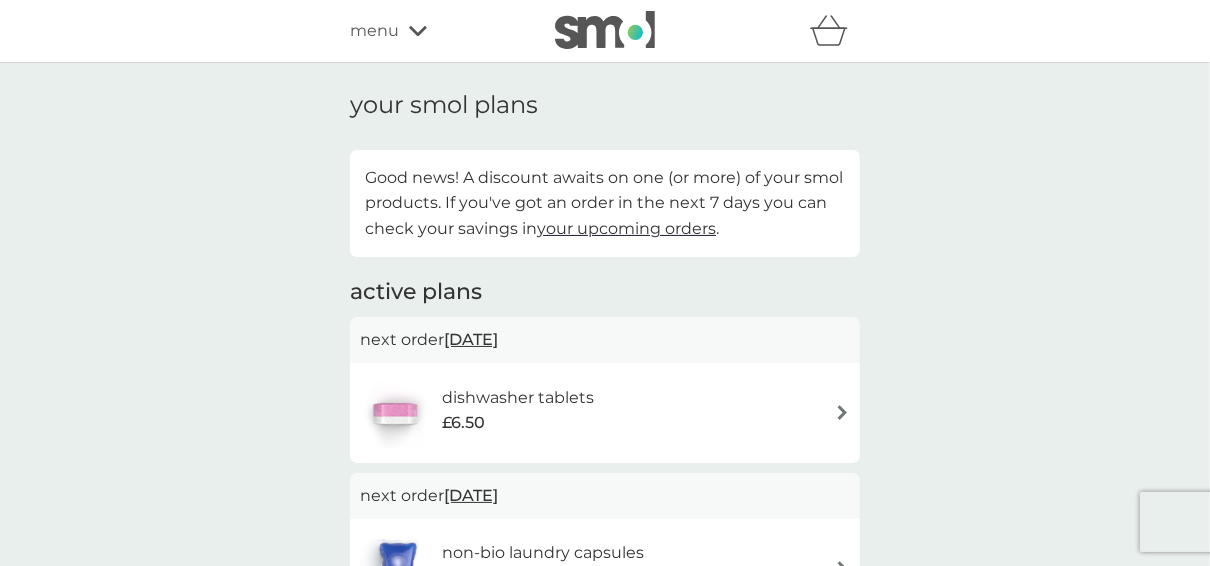 click on "dishwasher tablets £6.50" at bounding box center (605, 413) 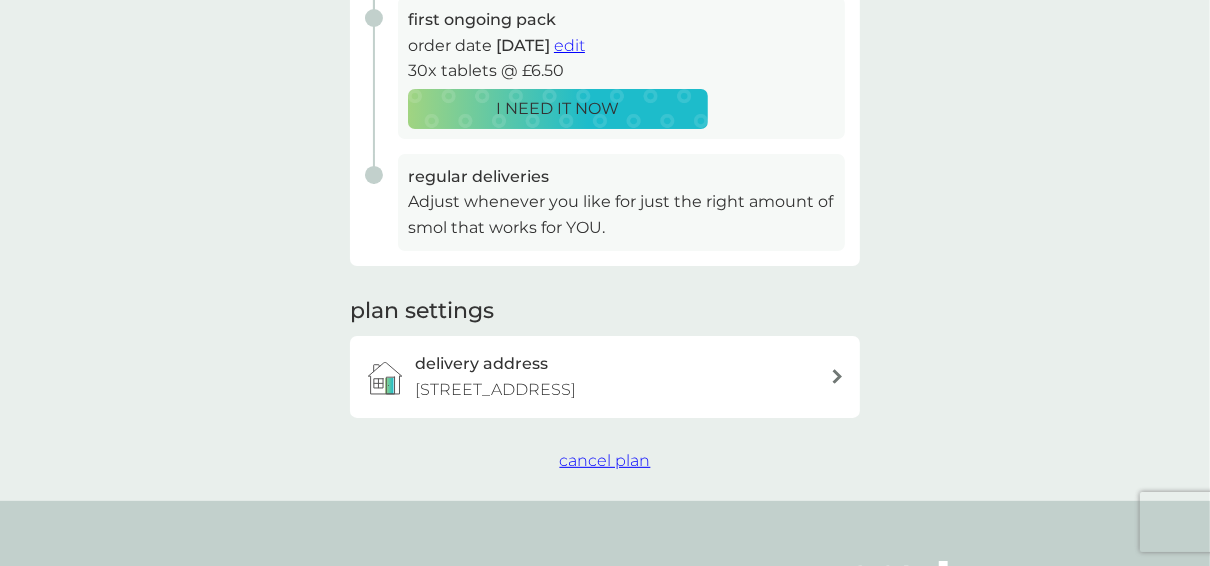 scroll, scrollTop: 423, scrollLeft: 0, axis: vertical 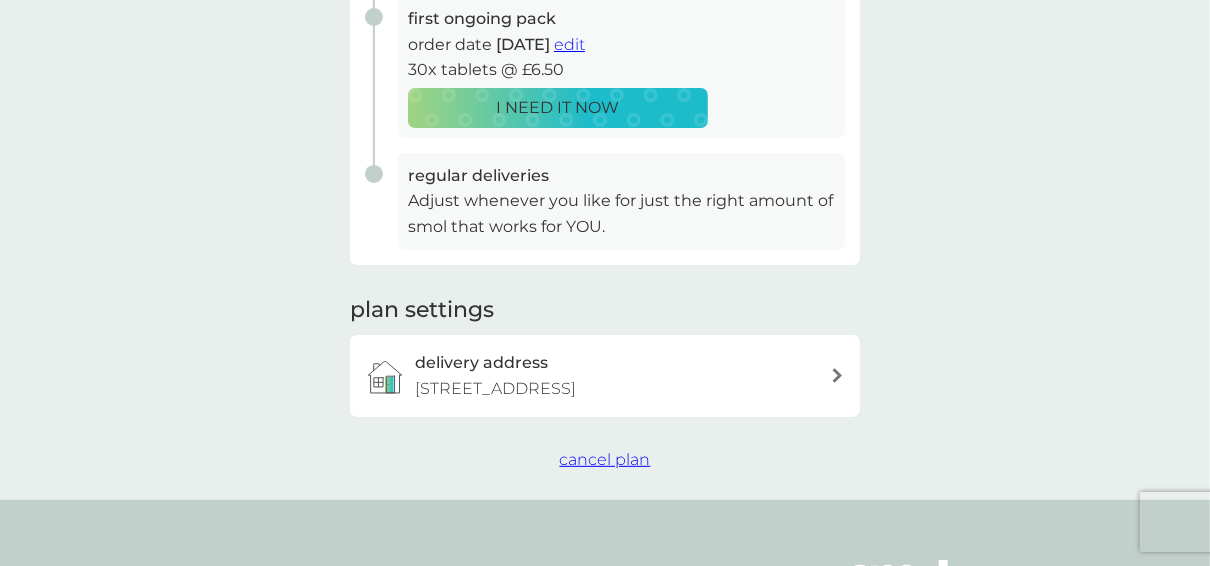 click on "cancel plan" at bounding box center (605, 459) 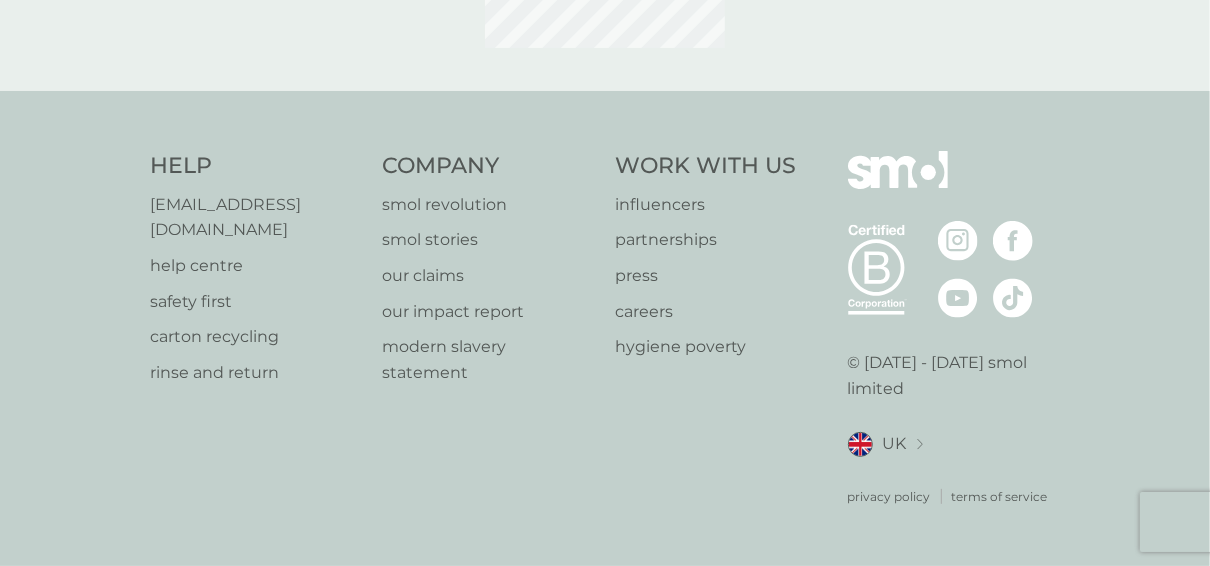 scroll, scrollTop: 0, scrollLeft: 0, axis: both 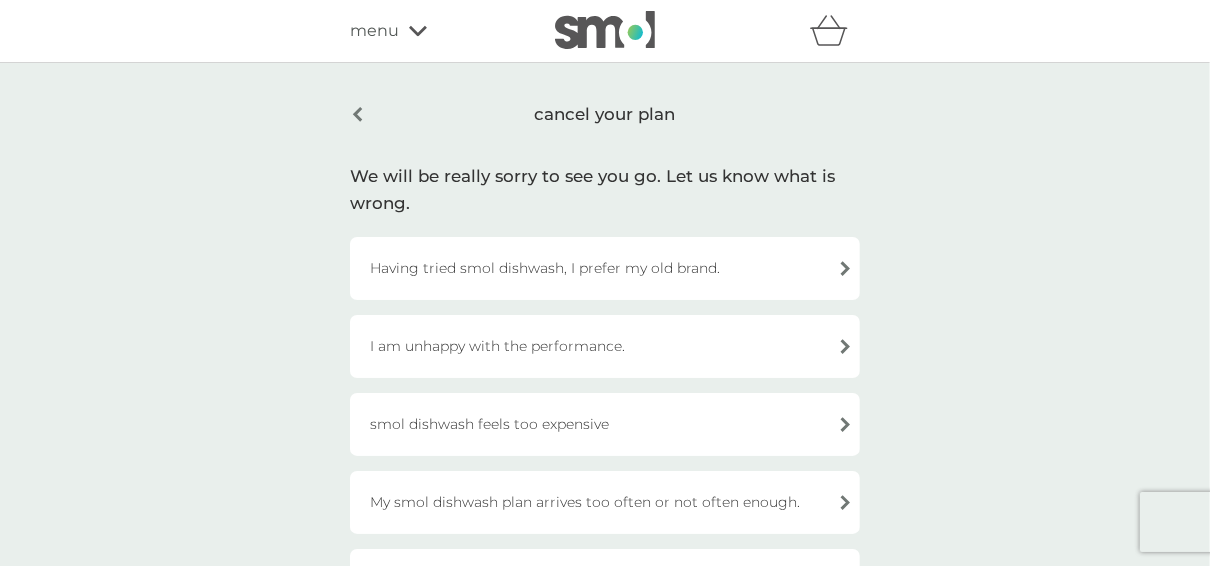 click on "Having tried smol dishwash, I prefer my old brand." at bounding box center [605, 268] 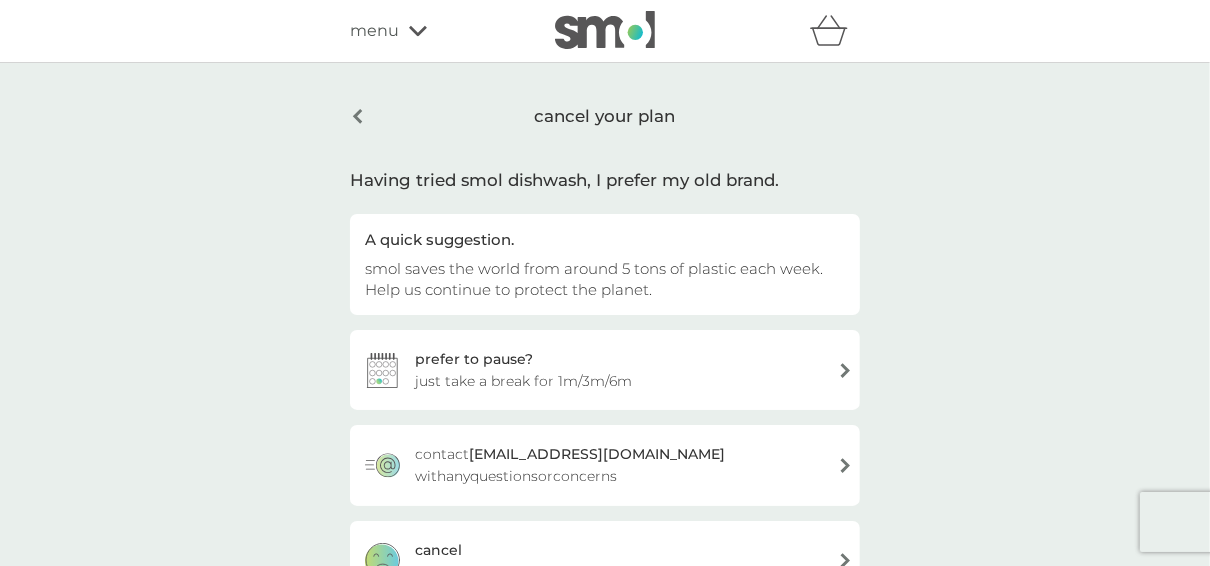 click on "[PERSON_NAME] the plan" at bounding box center [605, 561] 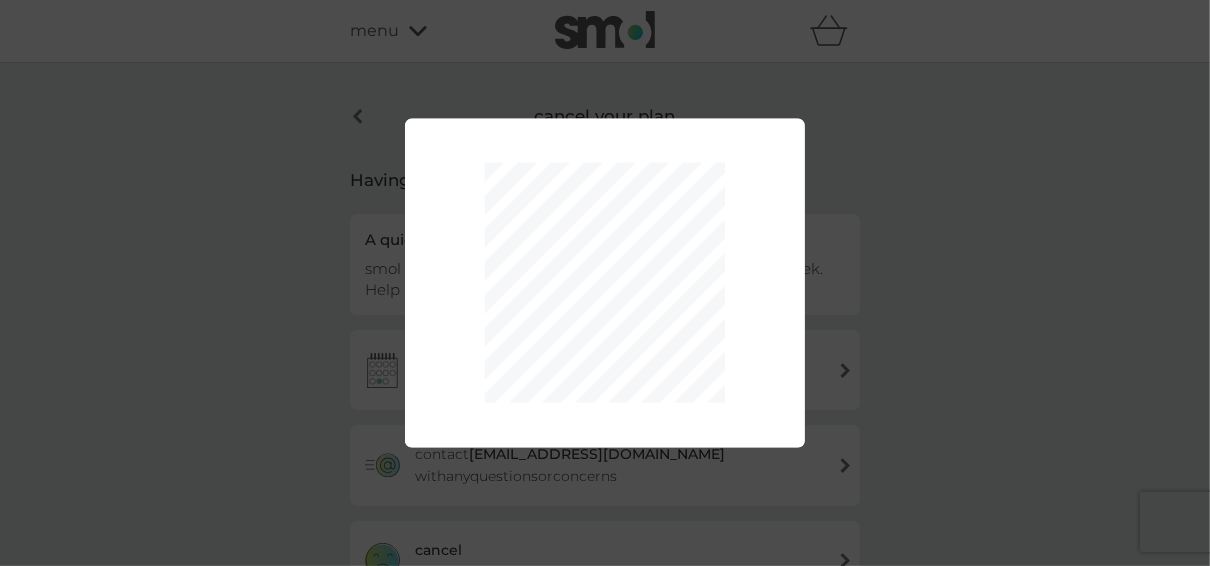 click on "Thank you, your plan has now been cancelled. Remember, reactivating is super easy whenever you're ready." at bounding box center (605, 283) 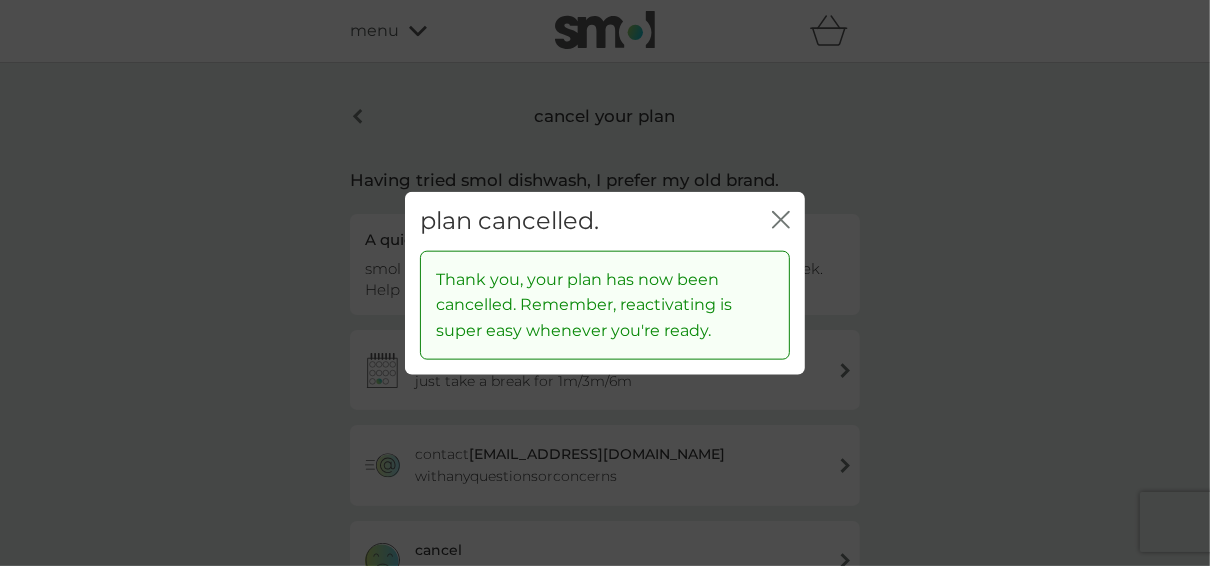 click on "close" 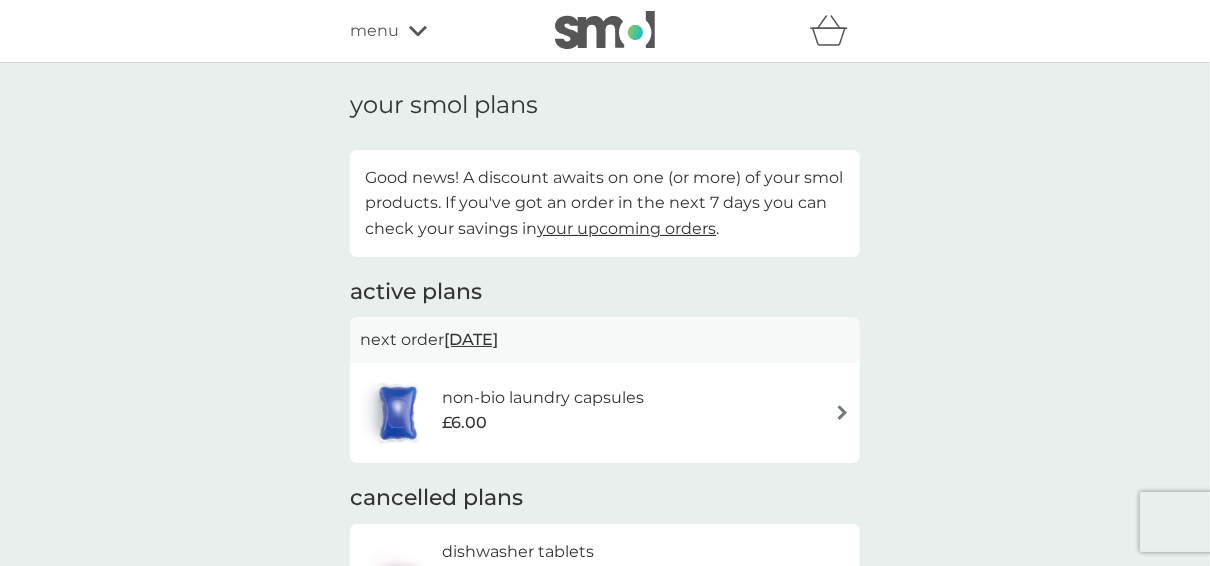 click on "£6.00" at bounding box center (543, 423) 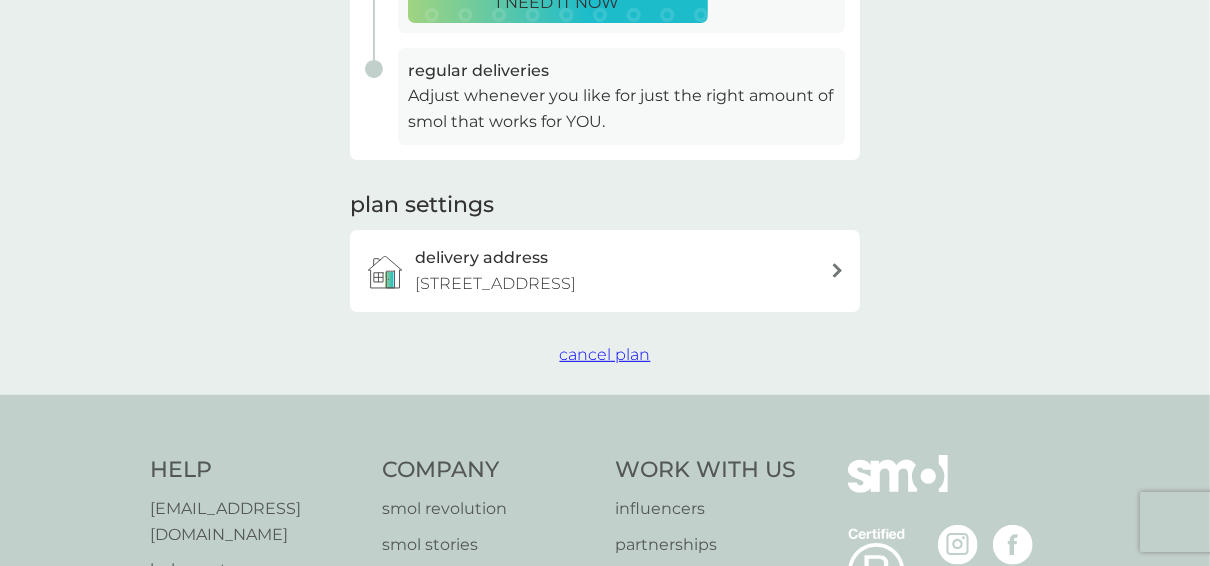 scroll, scrollTop: 530, scrollLeft: 0, axis: vertical 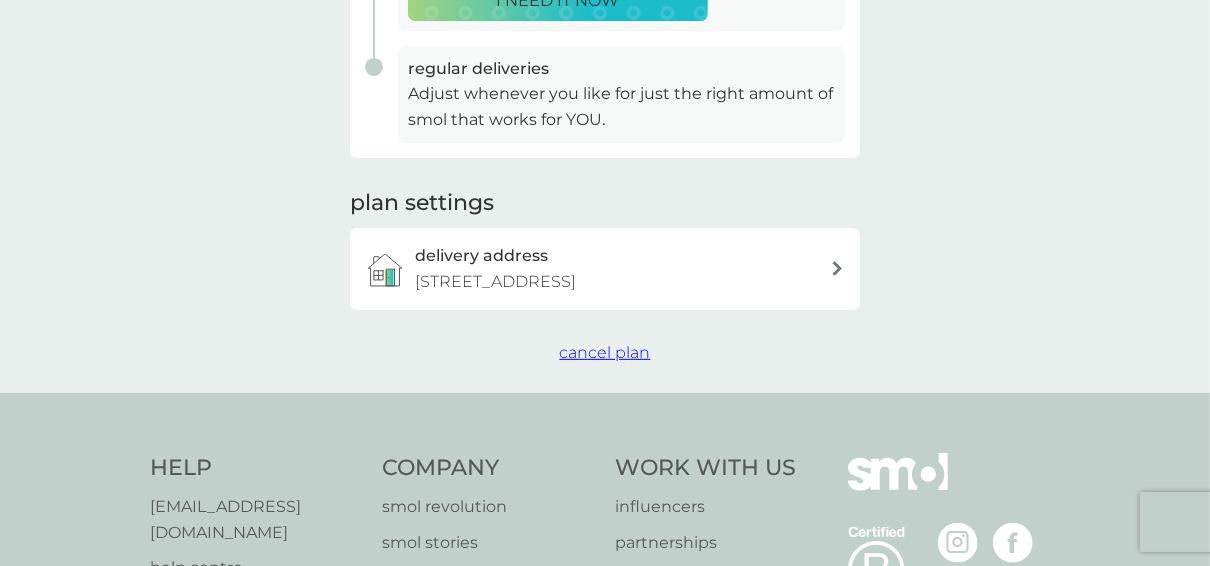 click on "cancel plan" at bounding box center [605, 352] 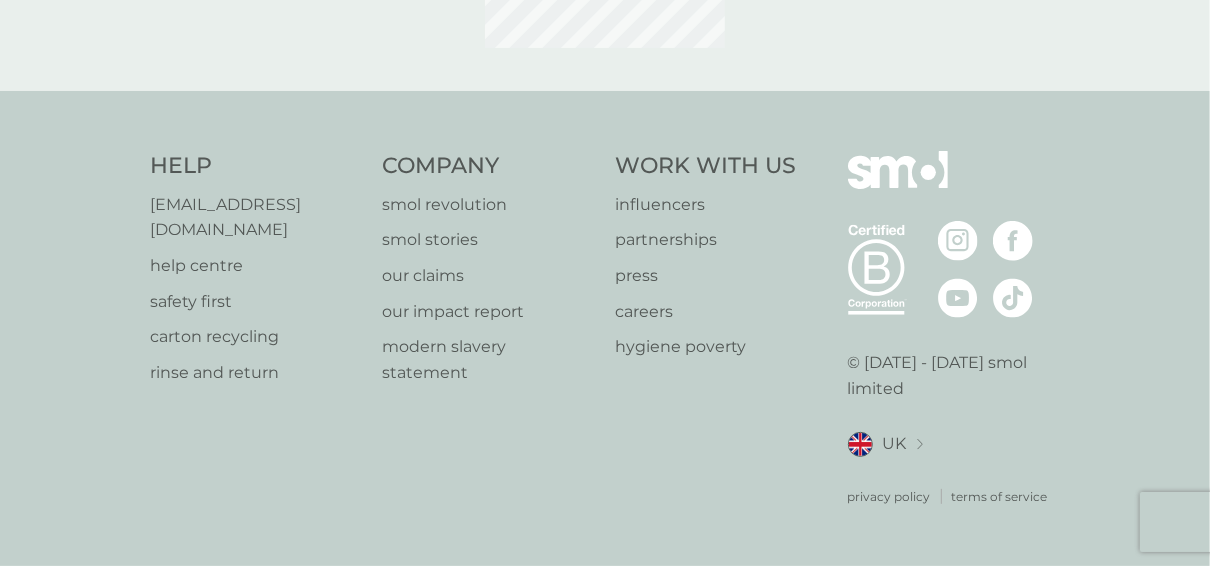 scroll, scrollTop: 0, scrollLeft: 0, axis: both 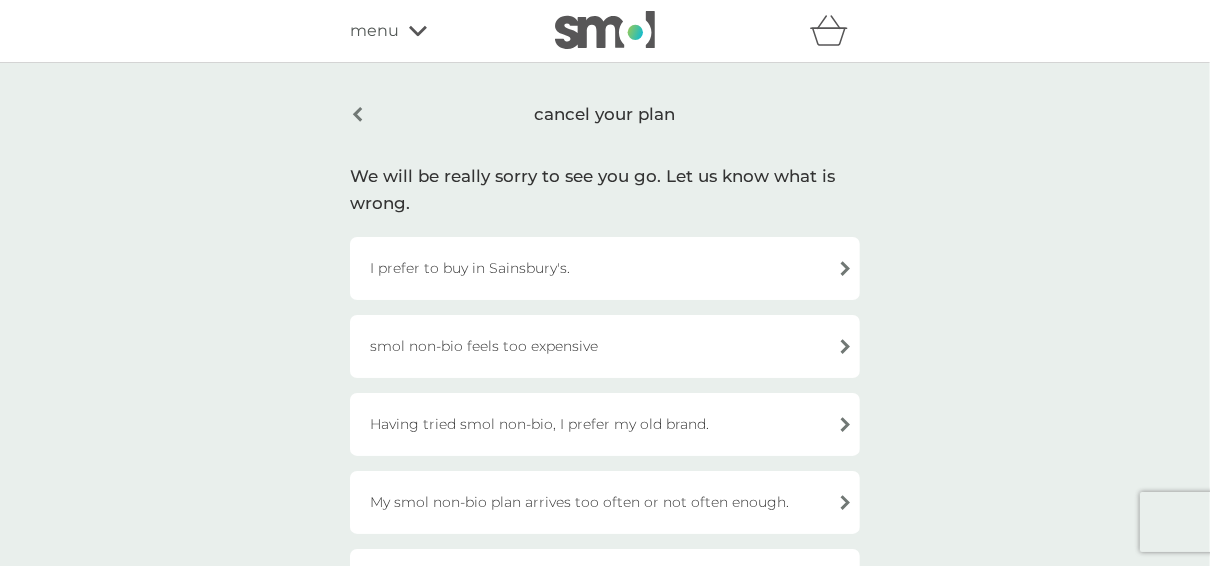 click on "I prefer to buy in Sainsbury's." at bounding box center (605, 268) 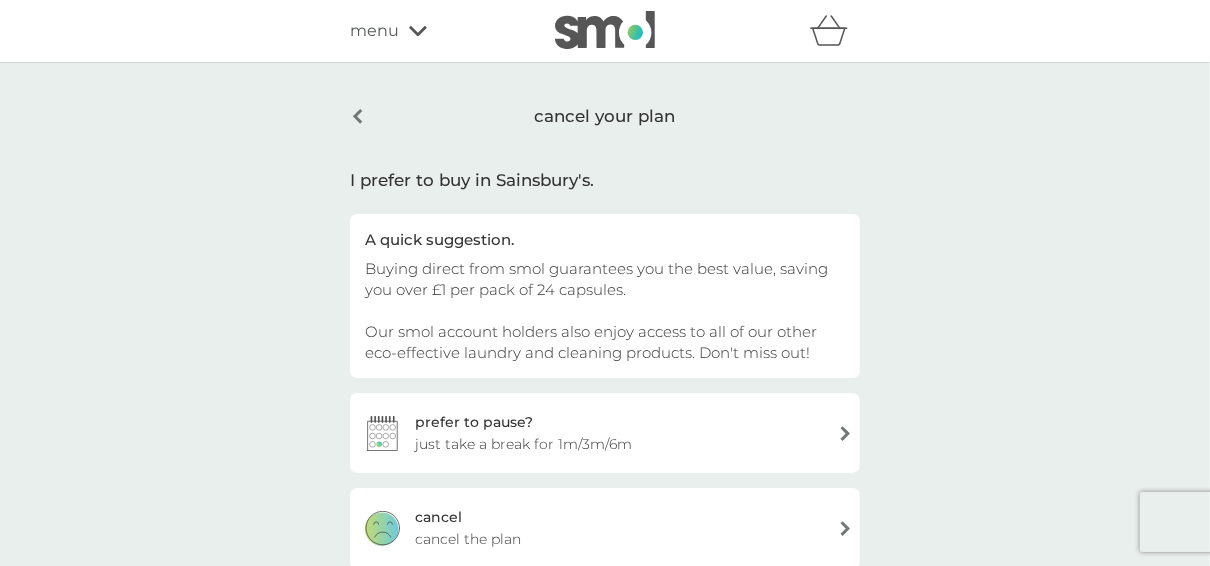 click on "cancel the plan" at bounding box center (468, 539) 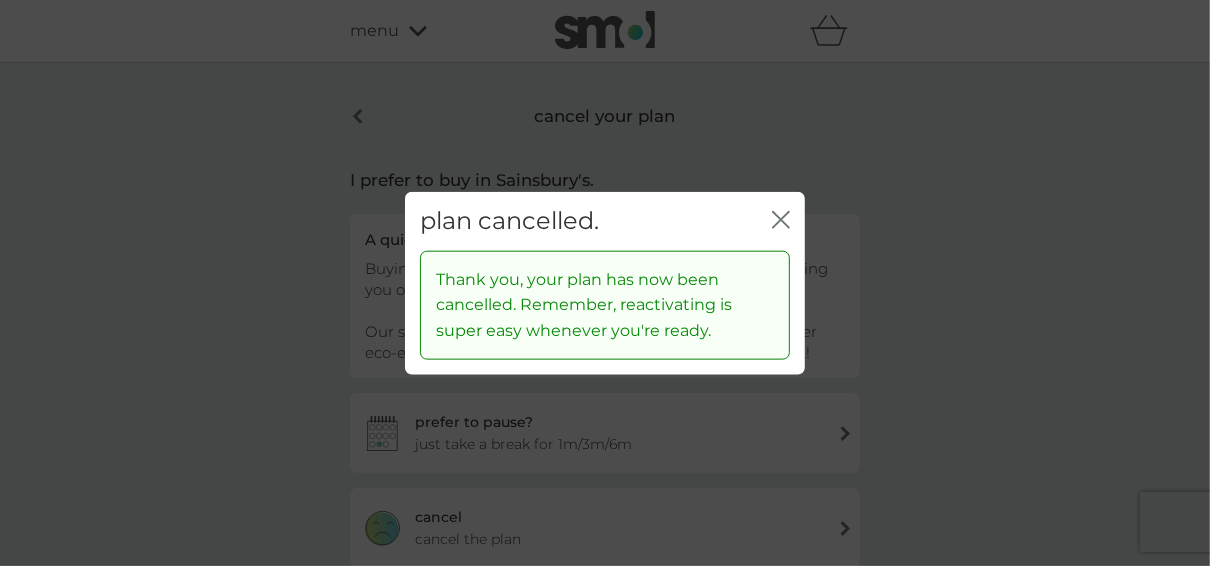 click on "close" 